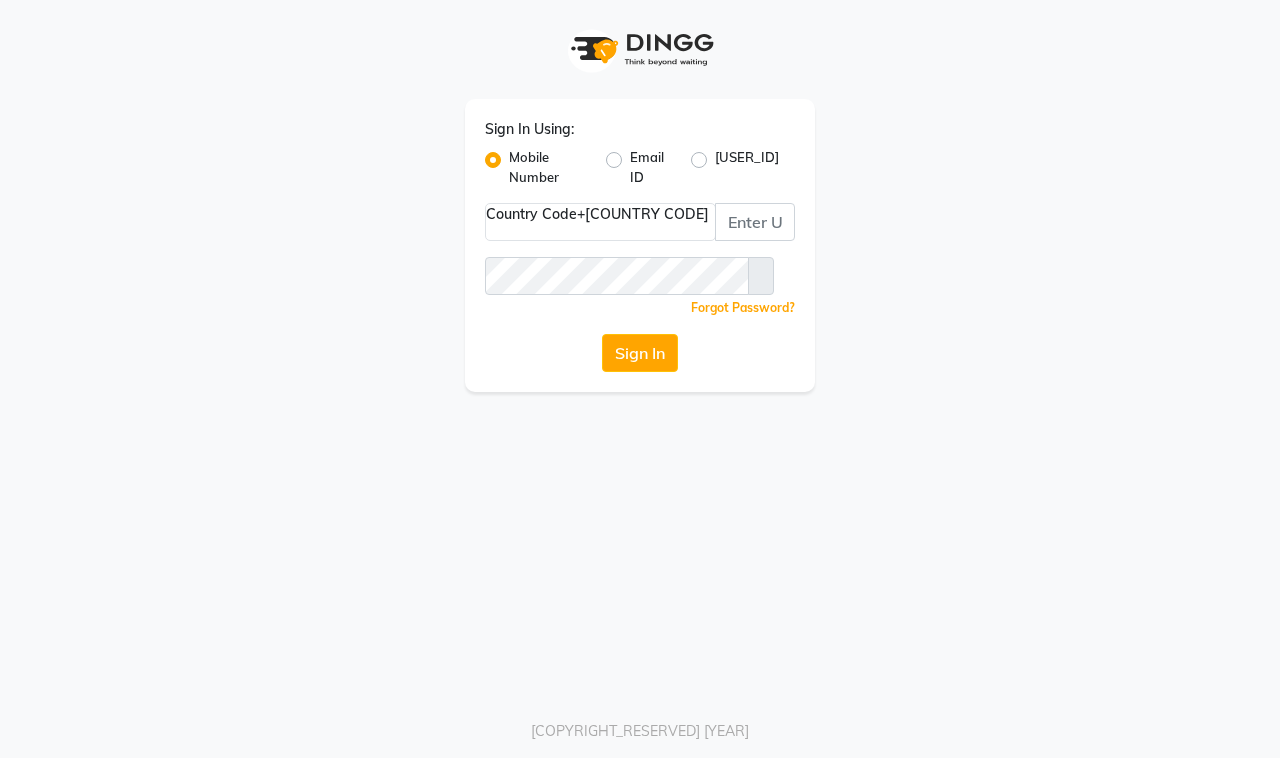 scroll, scrollTop: 0, scrollLeft: 0, axis: both 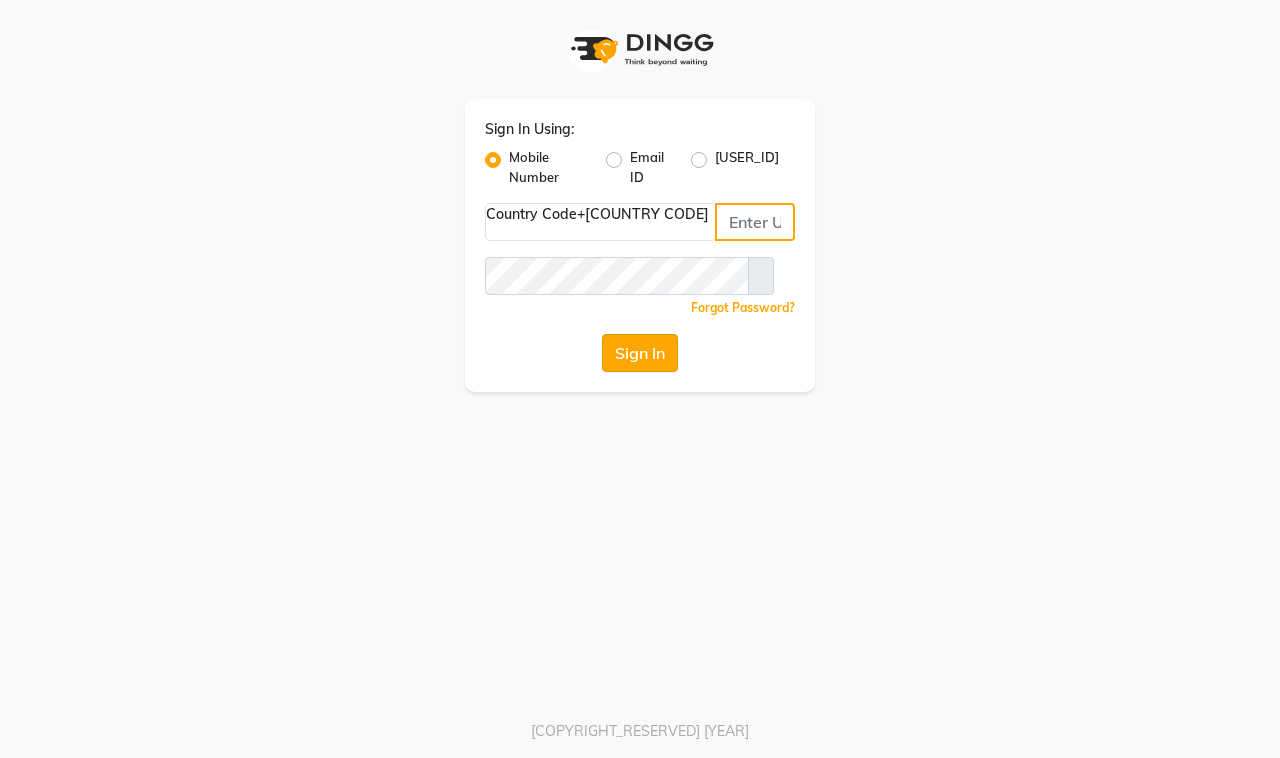 type on "[PHONE]" 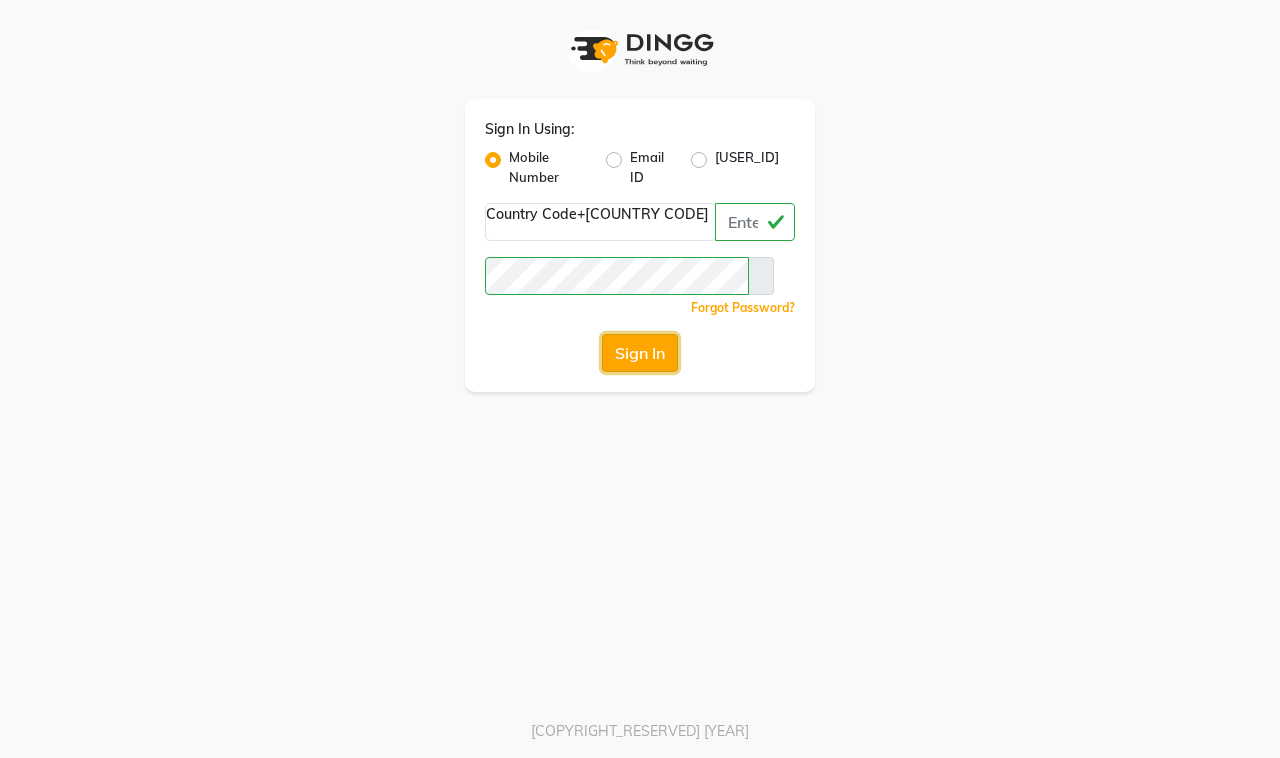 click on "Sign In" at bounding box center (640, 353) 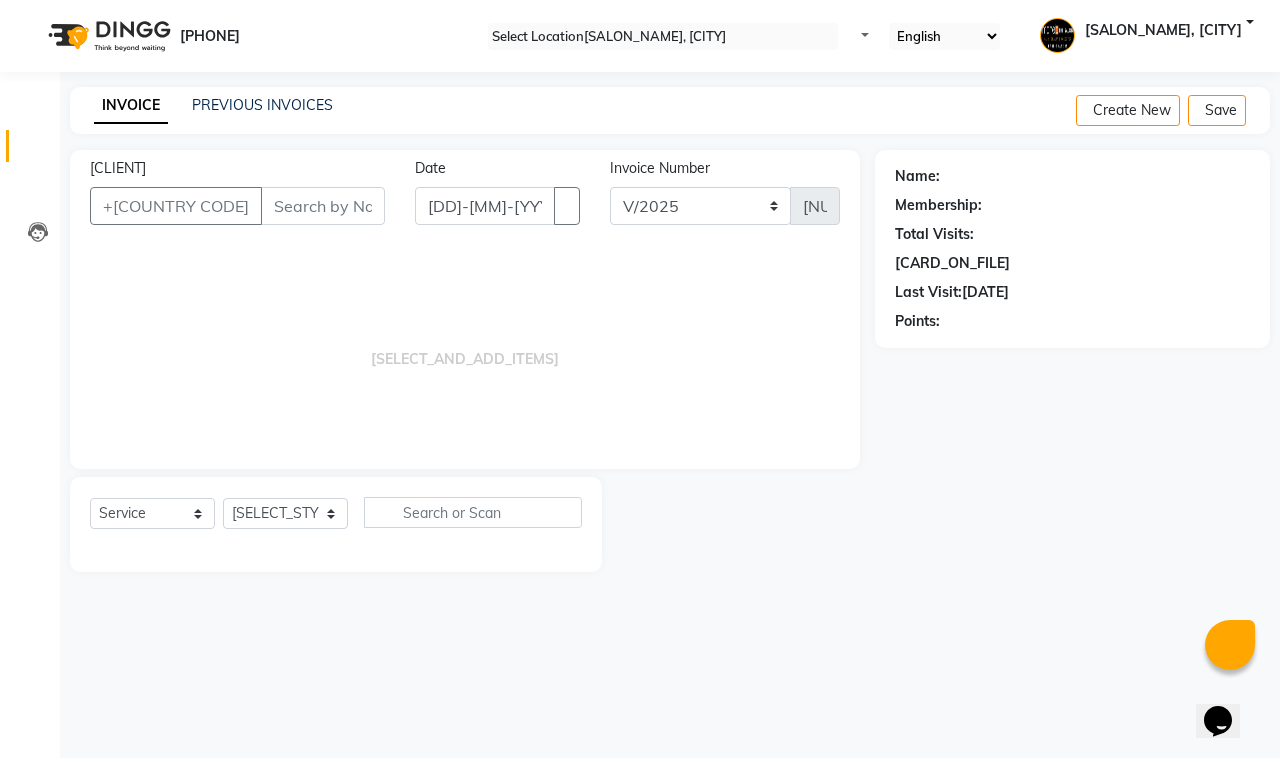 scroll, scrollTop: 0, scrollLeft: 0, axis: both 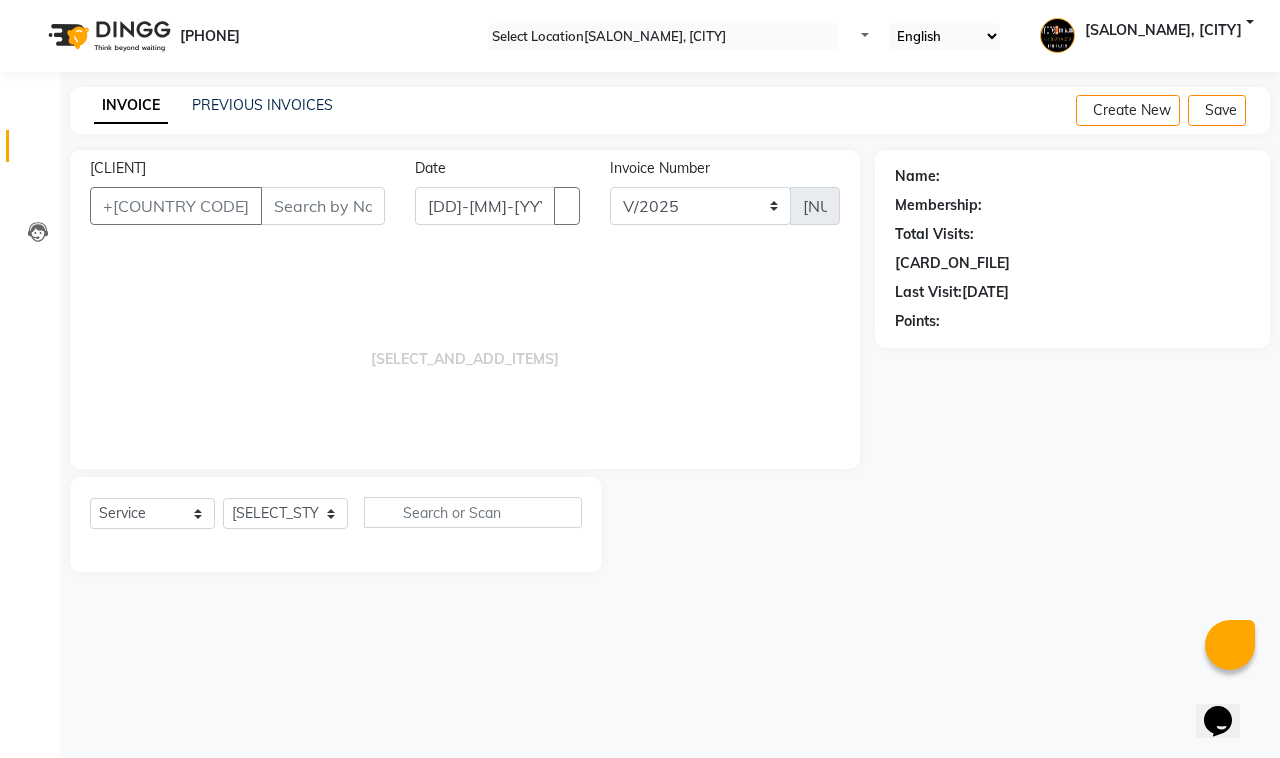 click on "[CLIENT]" at bounding box center (323, 206) 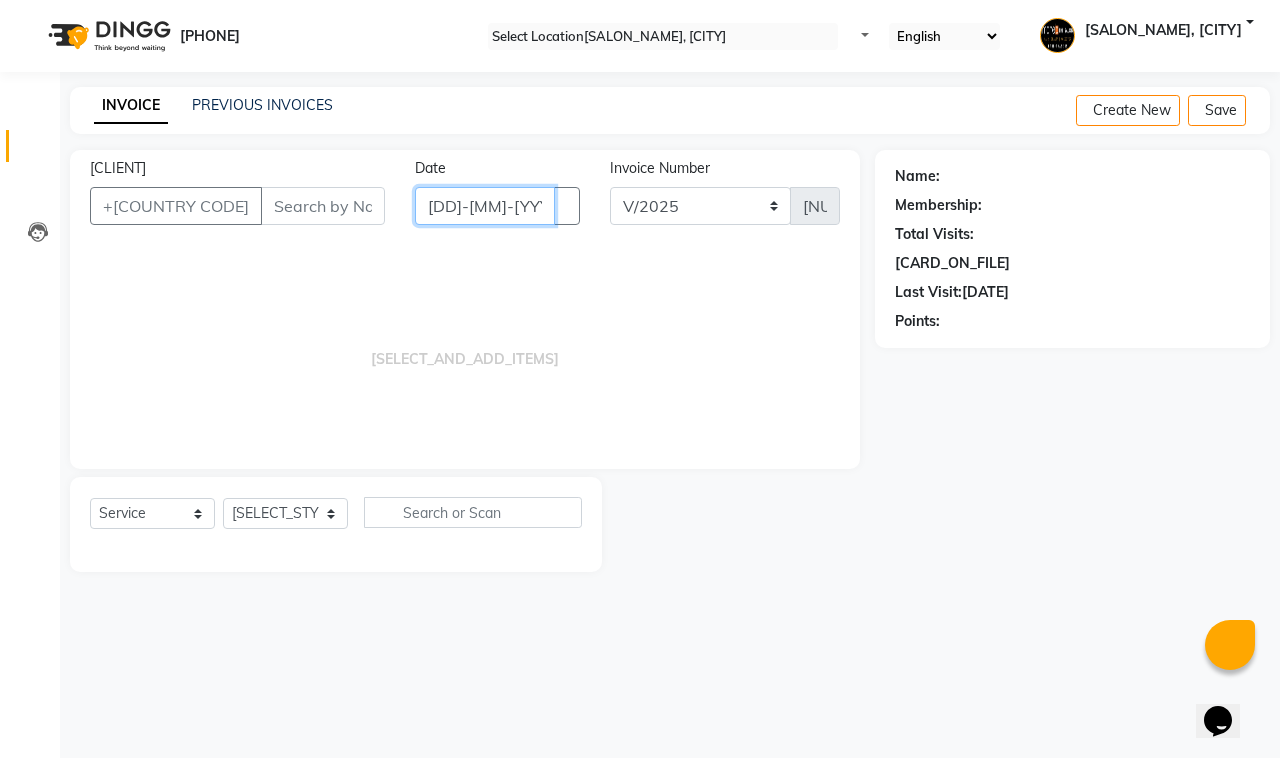 drag, startPoint x: 460, startPoint y: 201, endPoint x: 377, endPoint y: 221, distance: 85.37564 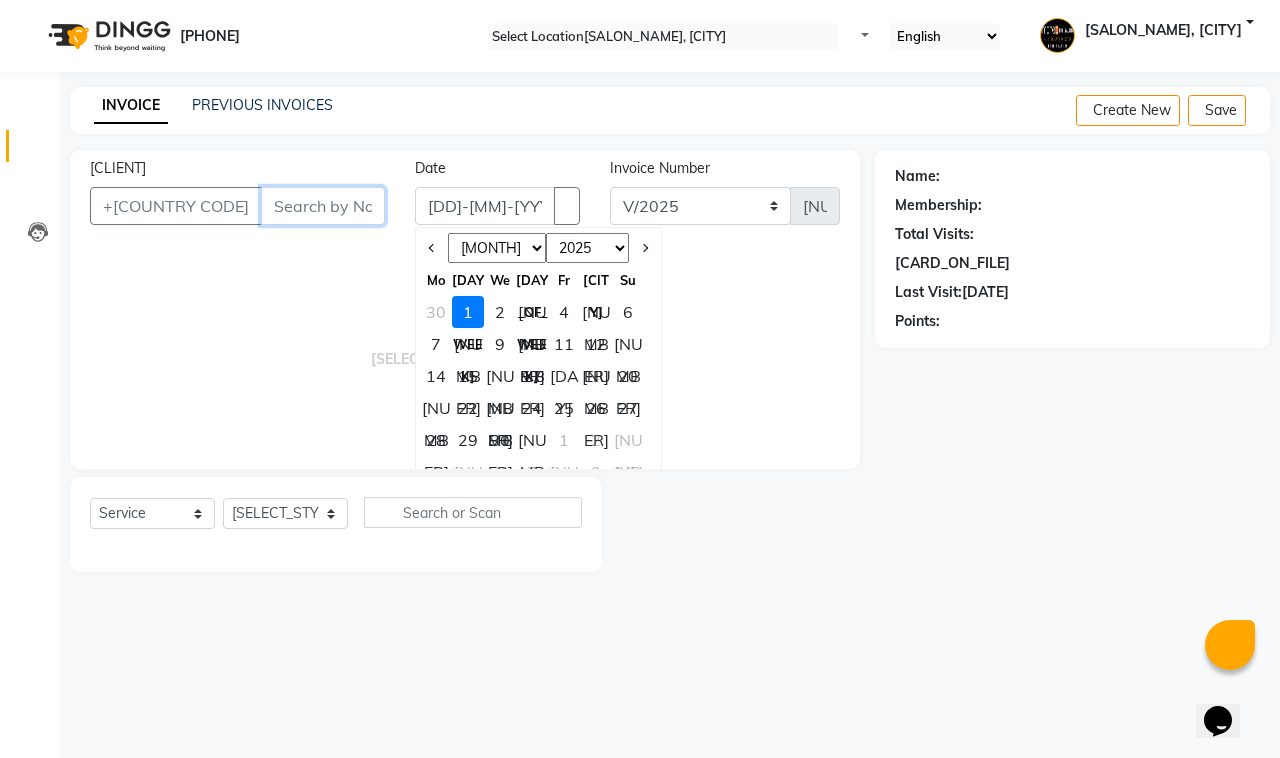 click on "[CLIENT]" at bounding box center [323, 206] 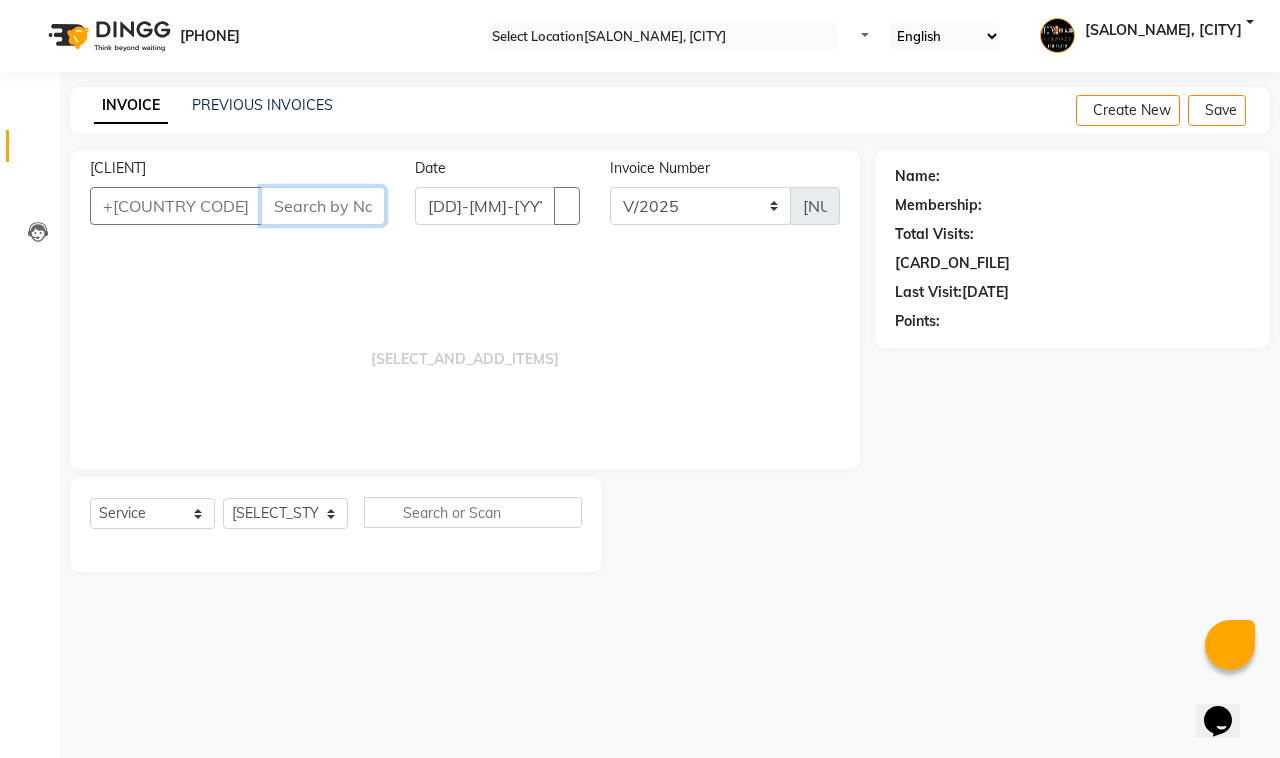 click on "[CLIENT]" at bounding box center (323, 206) 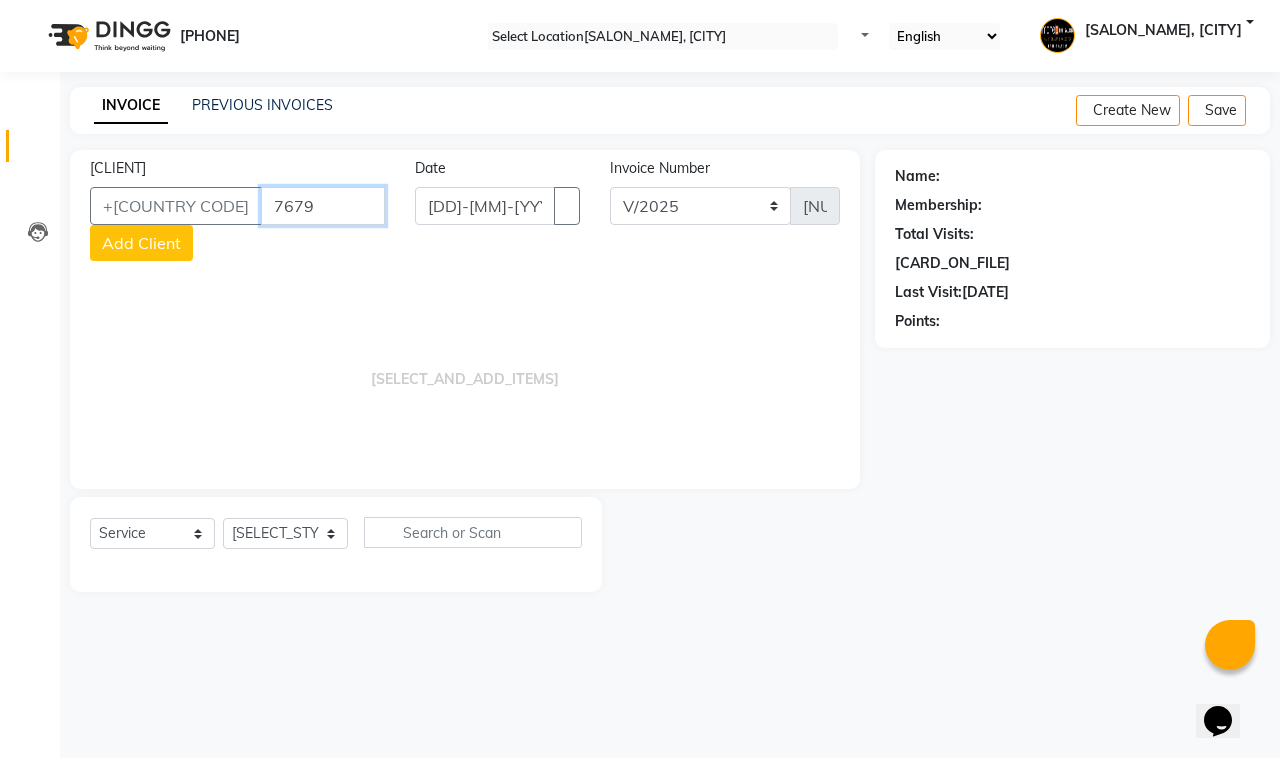 type on "7679" 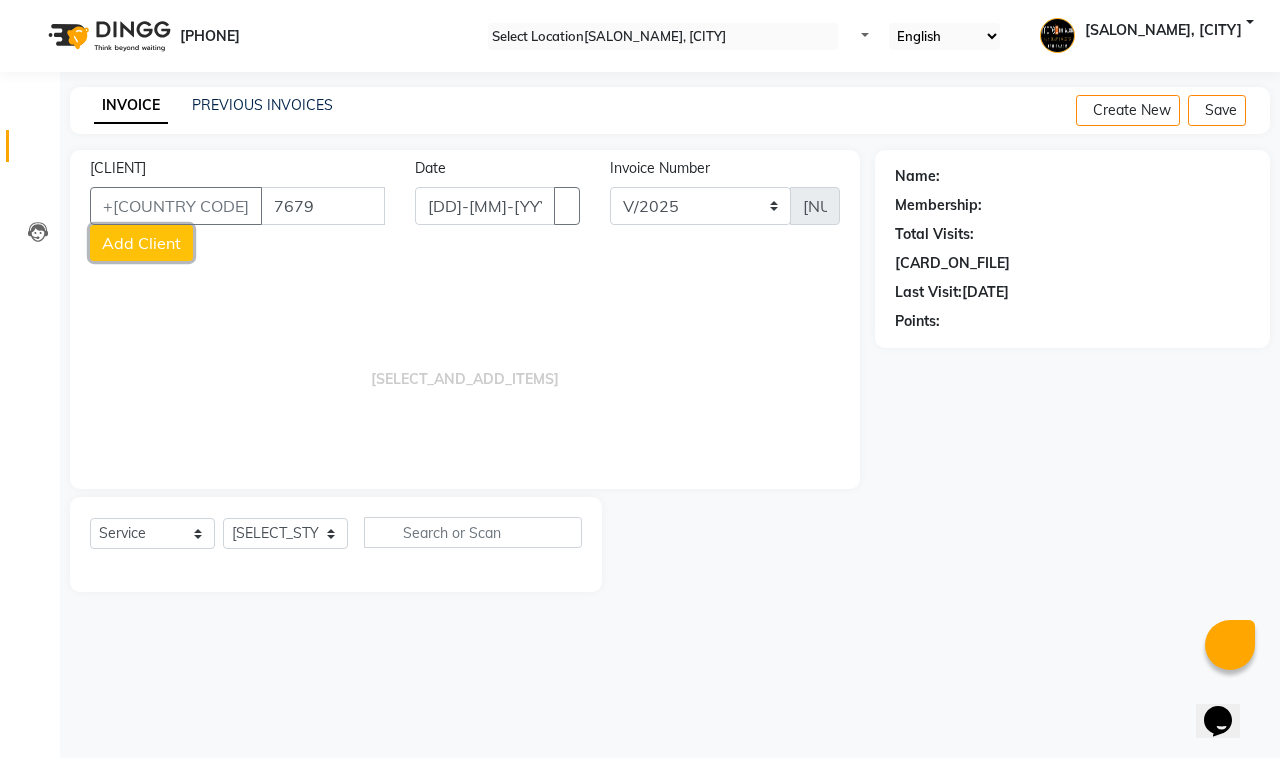 click on "Add Client" at bounding box center [141, 243] 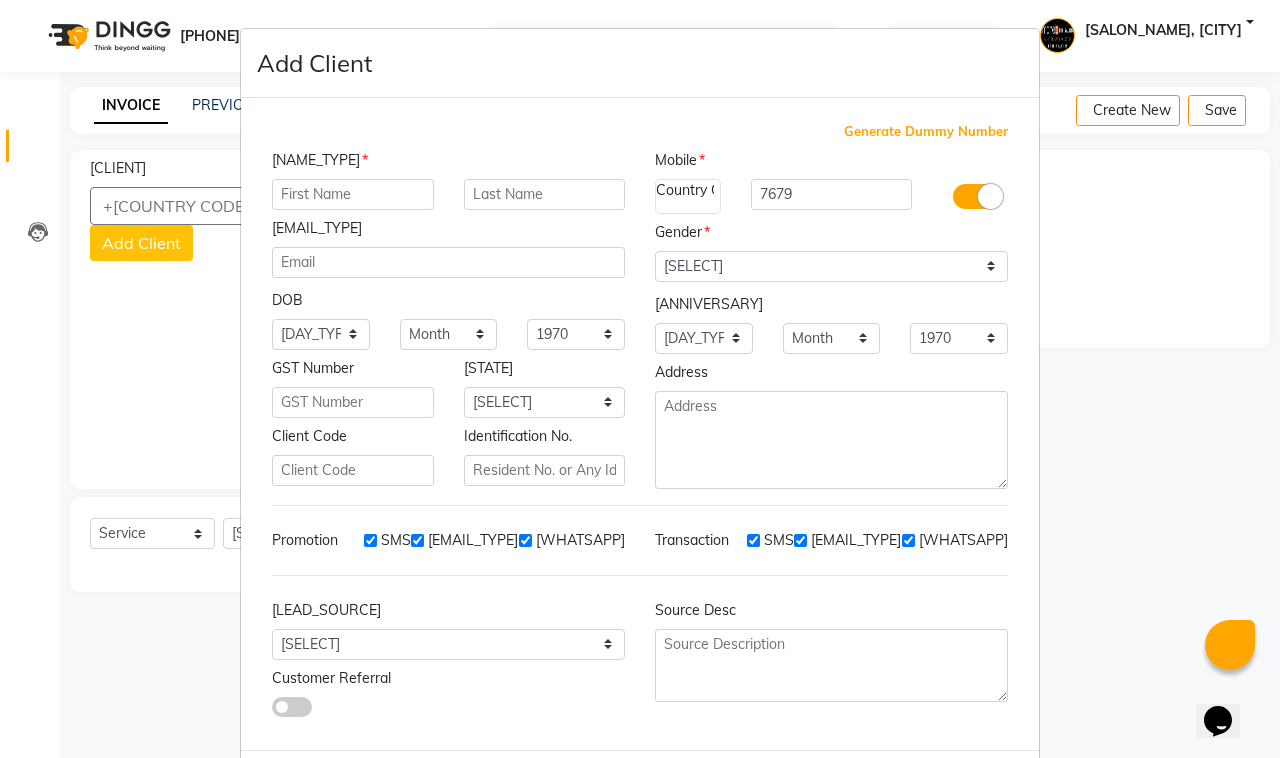 click at bounding box center [353, 194] 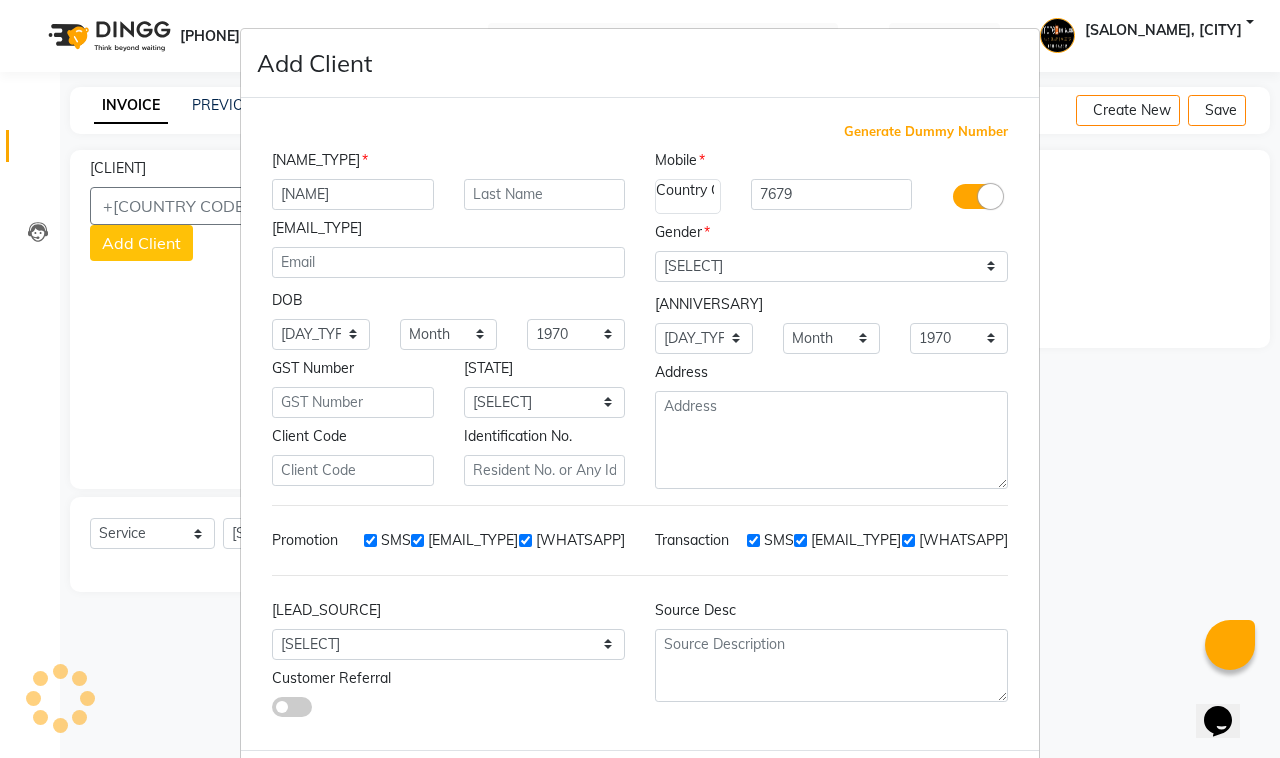 type on "[NAME]" 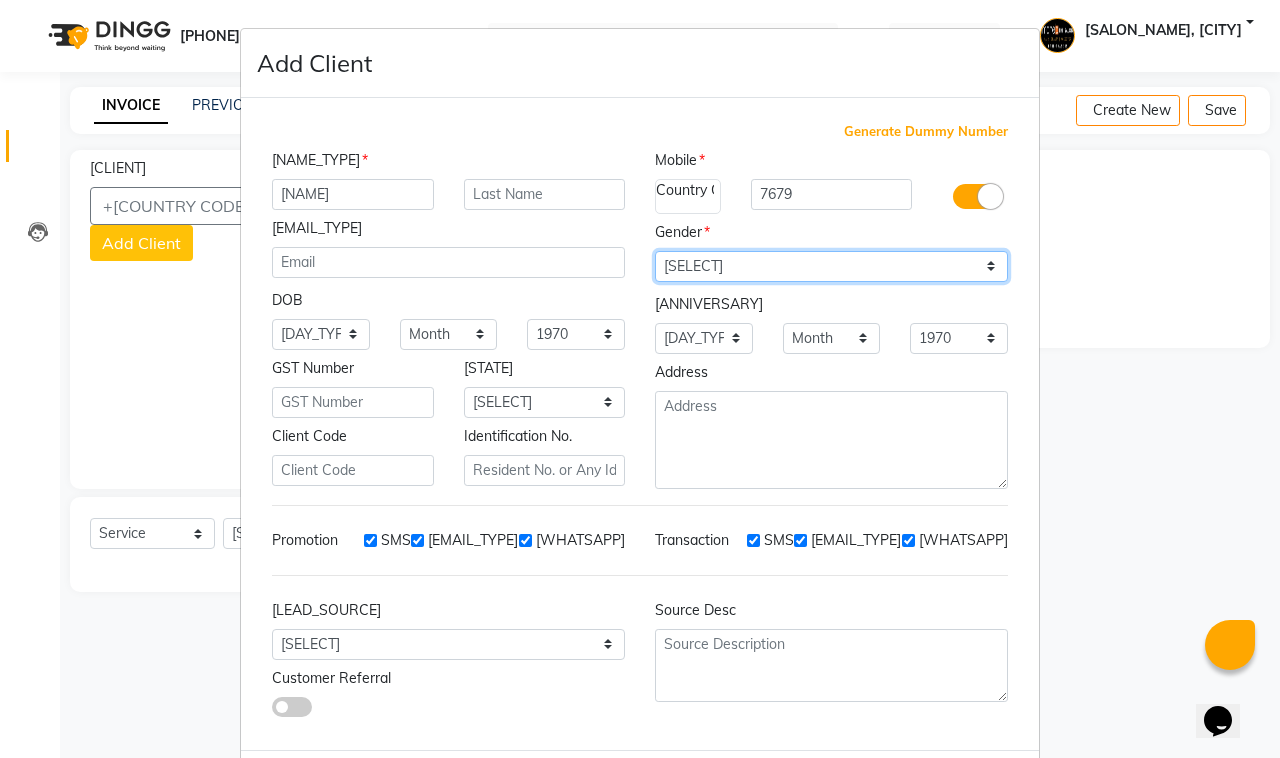 click on "Select Male Female Other Prefer Not To Say" at bounding box center [831, 266] 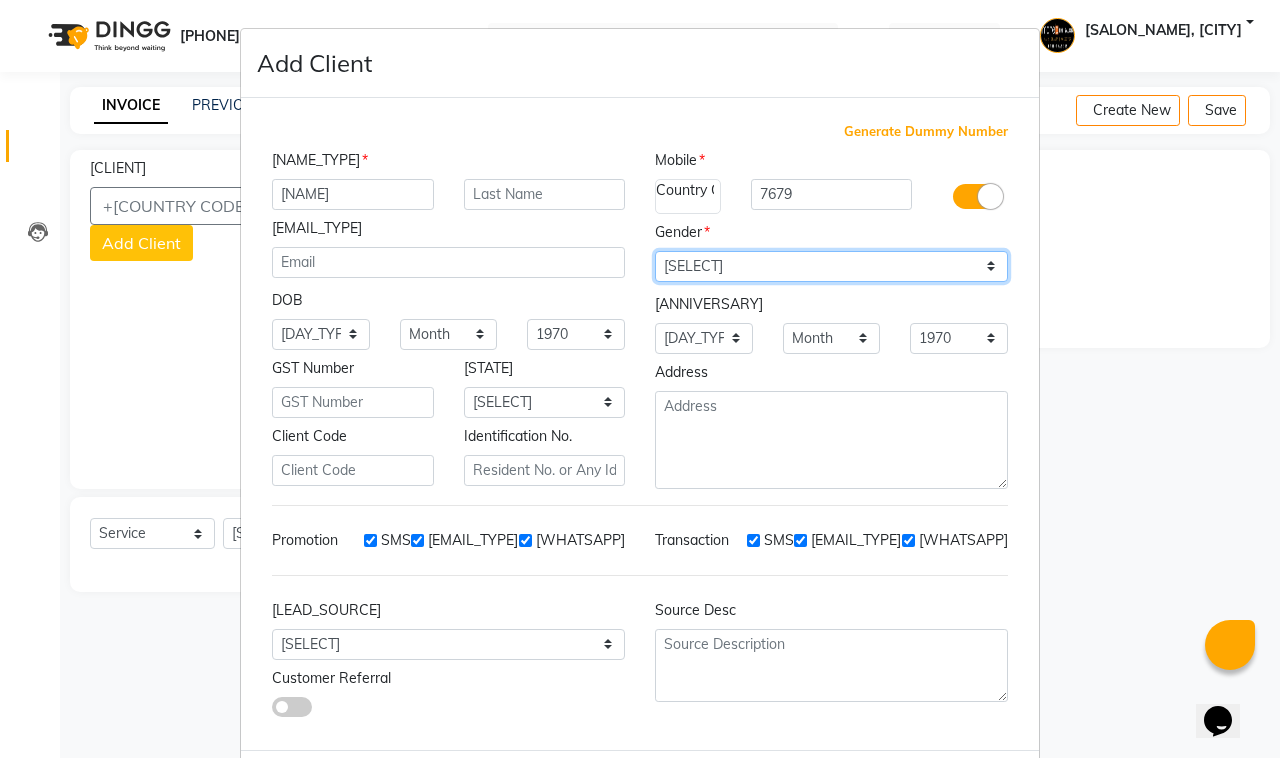 select on "female" 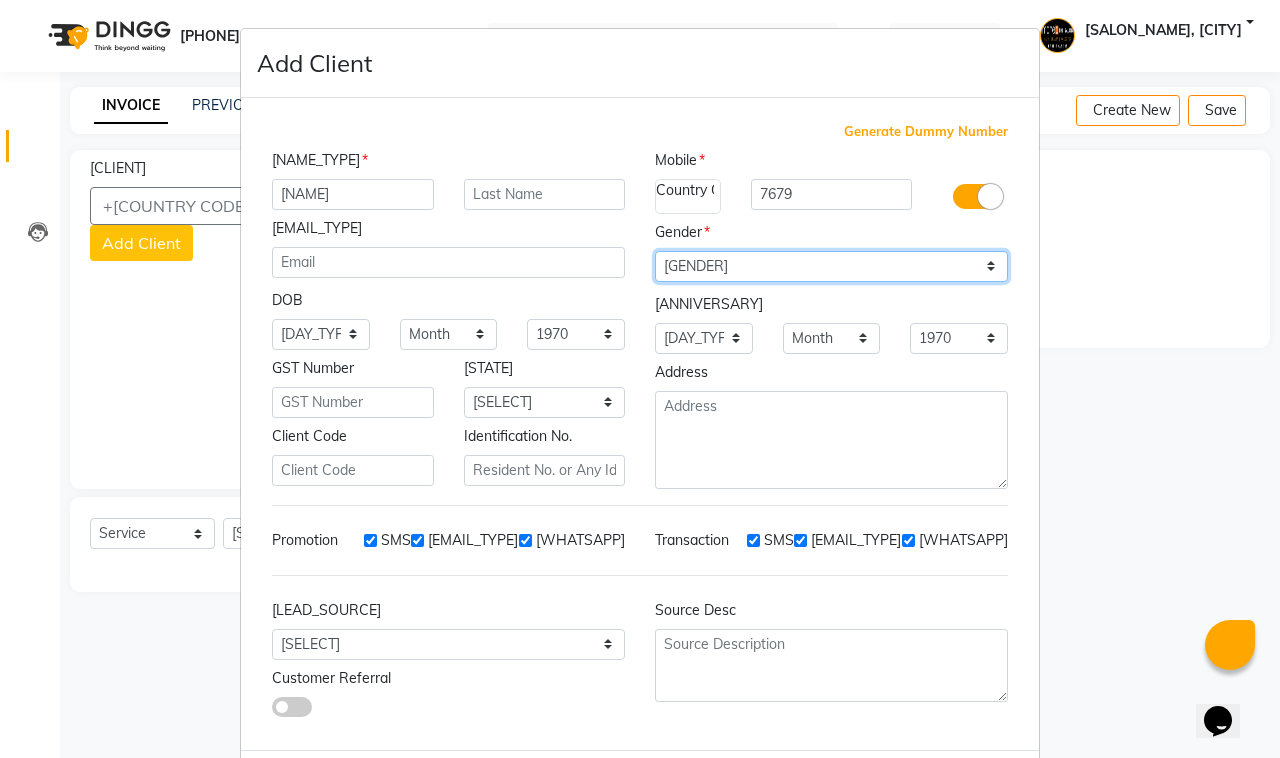 click on "Select Male Female Other Prefer Not To Say" at bounding box center [831, 266] 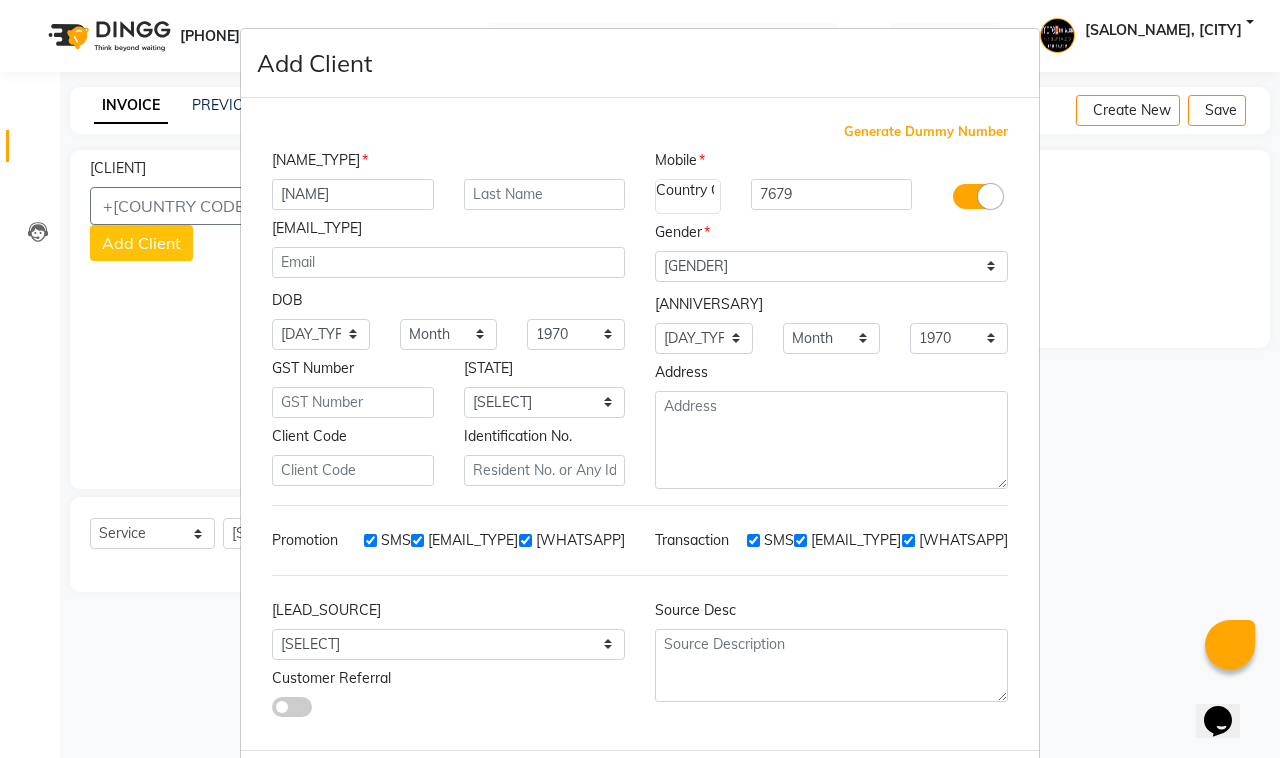click on "Generate Dummy Number" at bounding box center (926, 132) 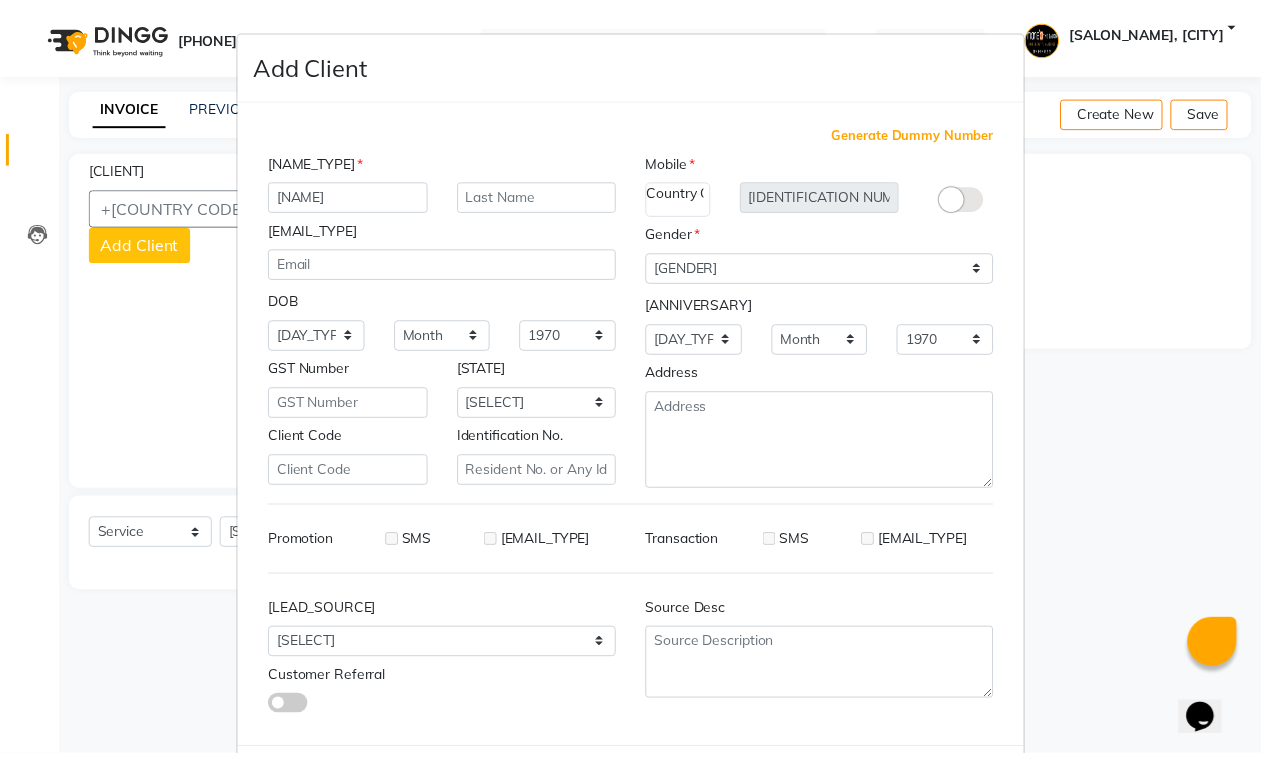 scroll, scrollTop: 86, scrollLeft: 0, axis: vertical 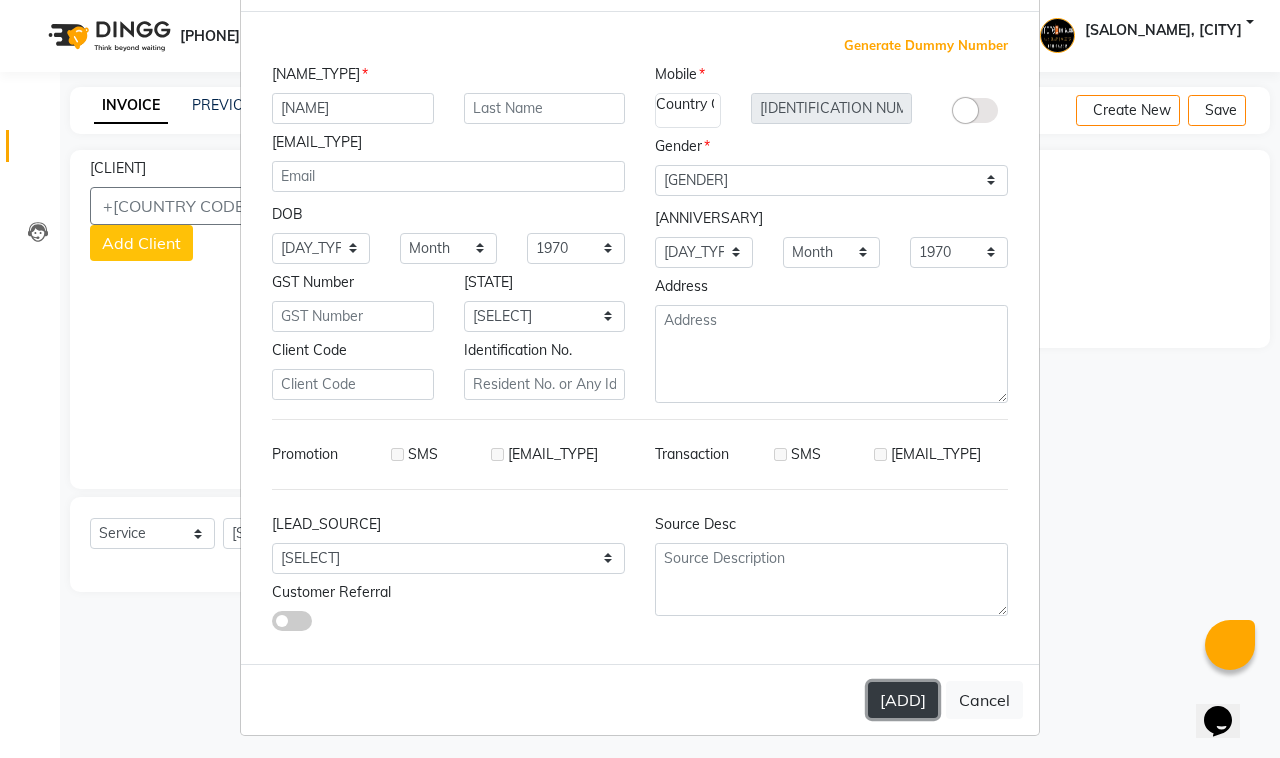 click on "[ADD]" at bounding box center (903, 700) 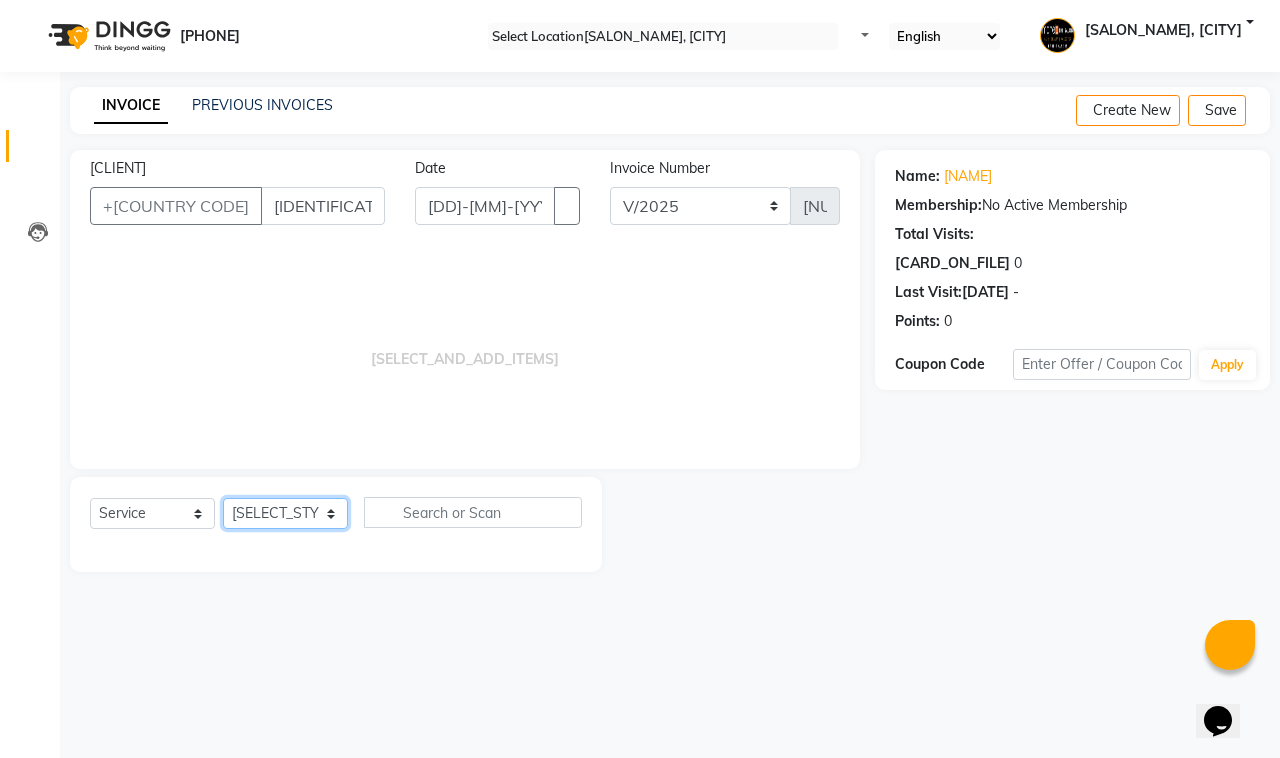click on "Select Stylist [FIRST] [FIRST] [FIRST] [FIRST] [FIRST] [FIRST] [FIRST] [FIRST]" at bounding box center (285, 513) 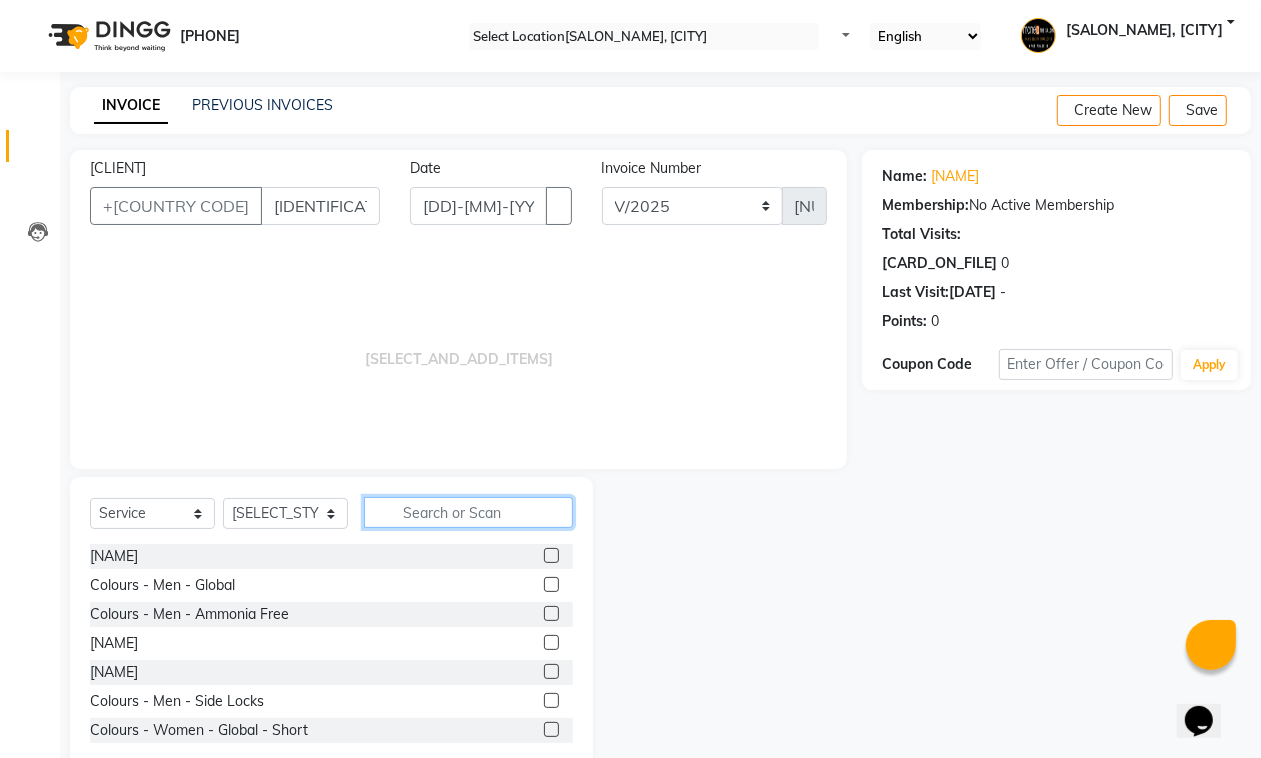 click at bounding box center [468, 512] 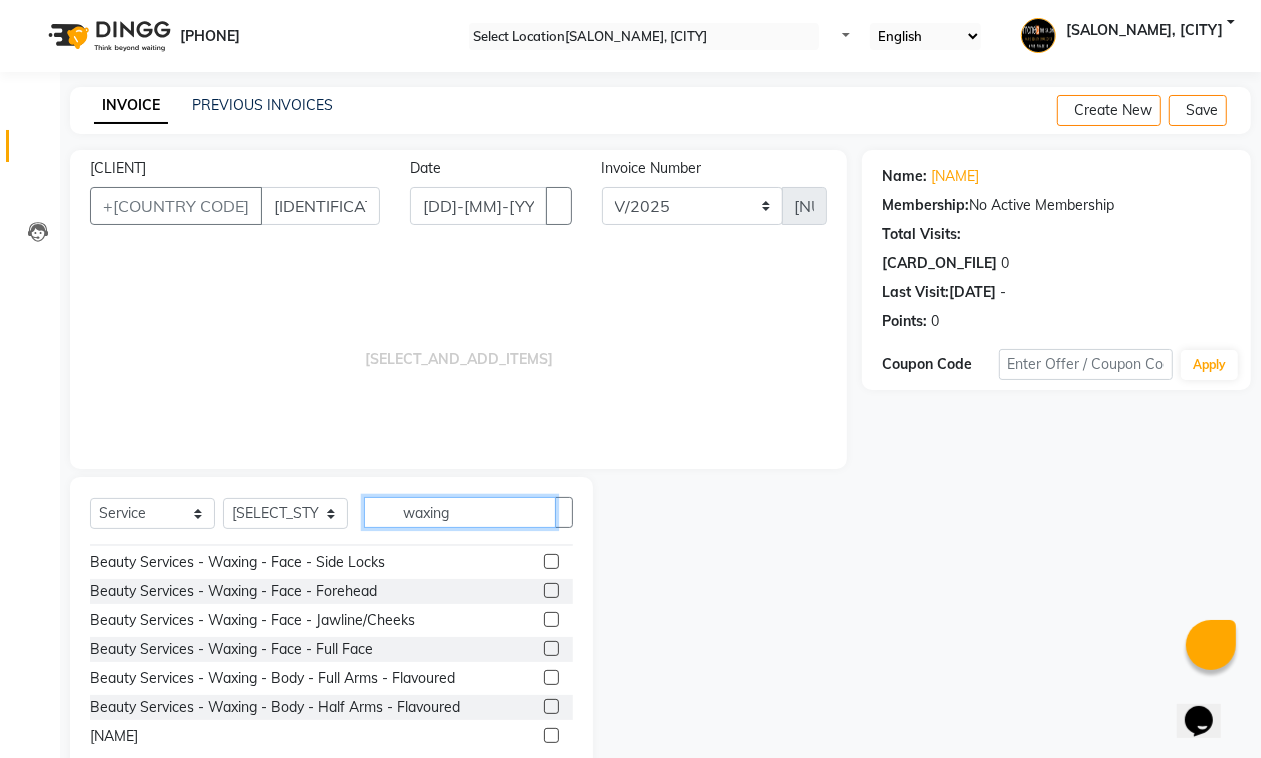 scroll, scrollTop: 125, scrollLeft: 0, axis: vertical 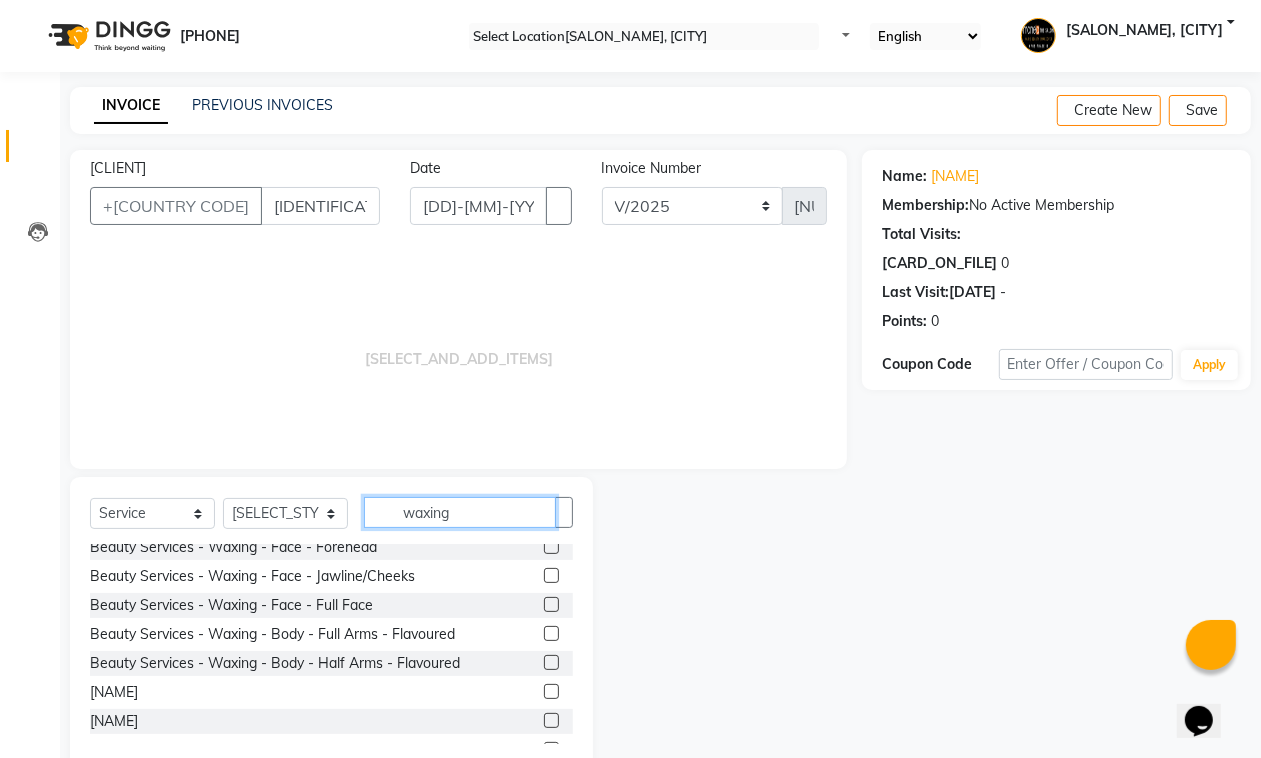 type on "waxing" 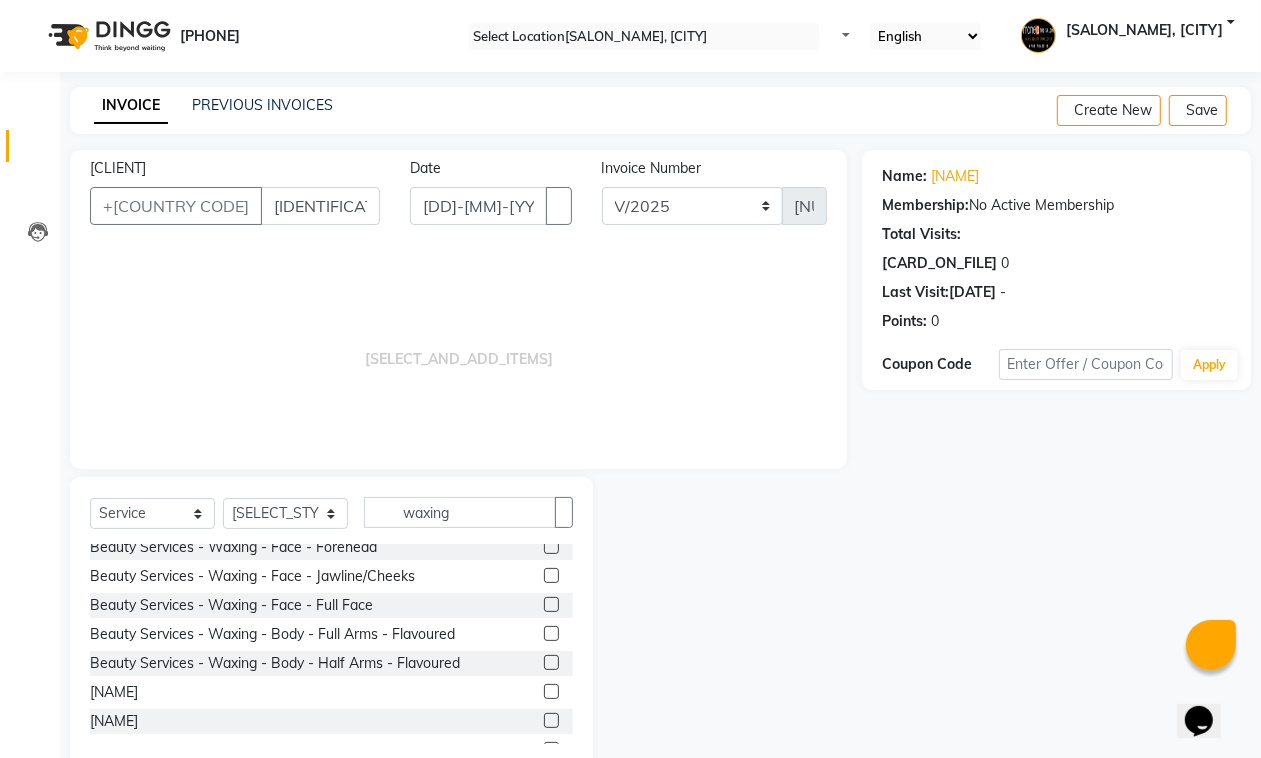 click at bounding box center (551, 633) 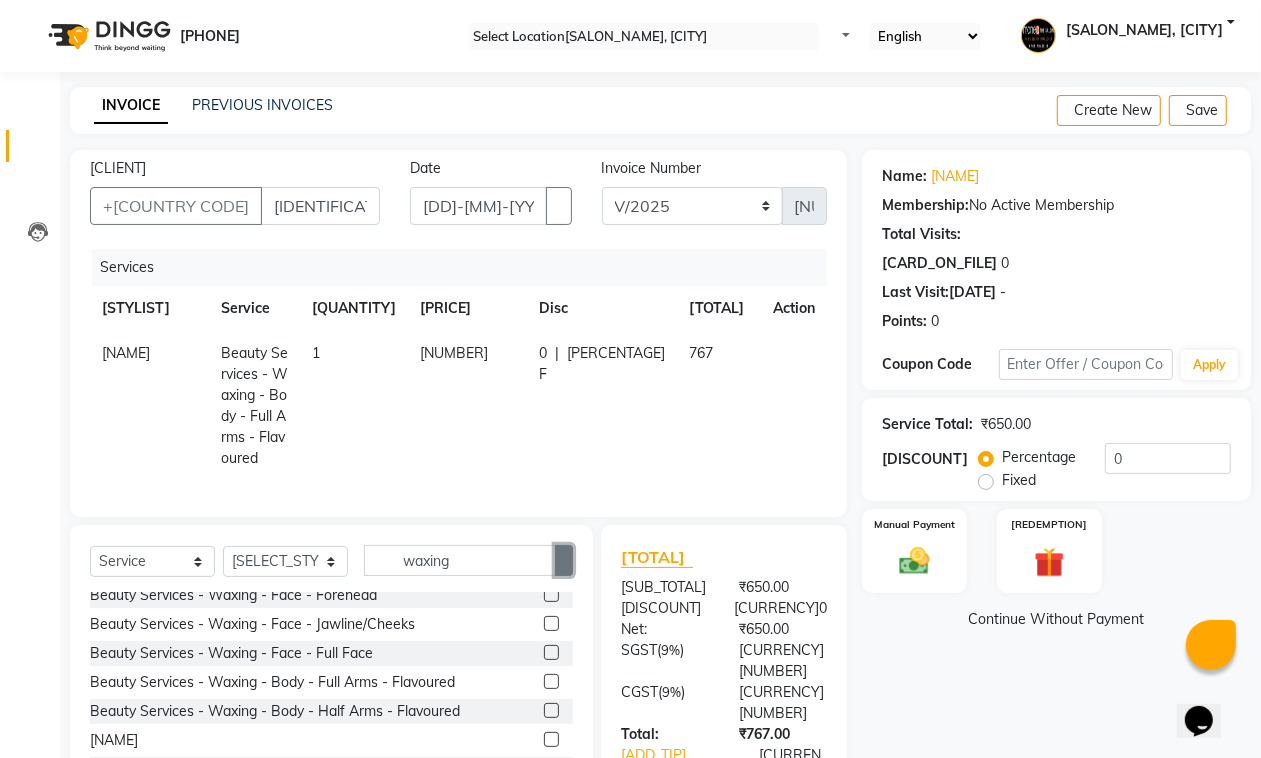 click at bounding box center [564, 560] 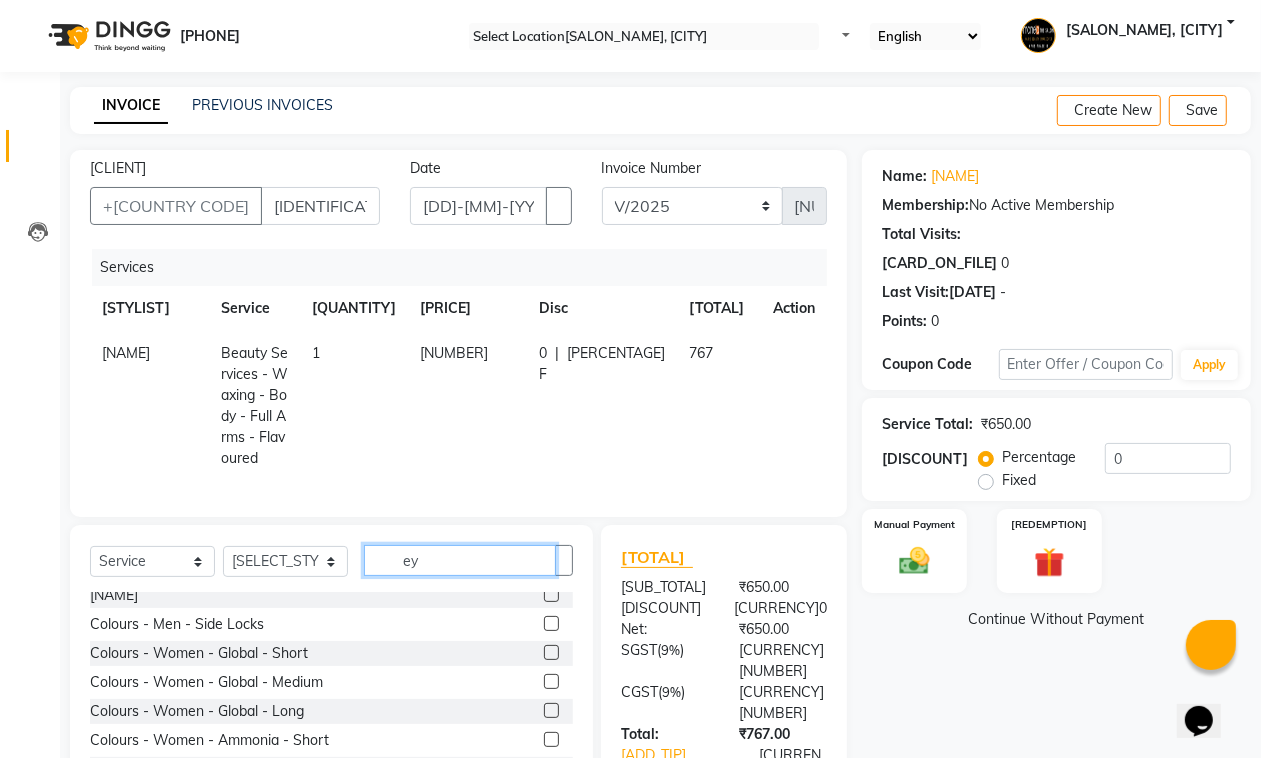 scroll, scrollTop: 0, scrollLeft: 0, axis: both 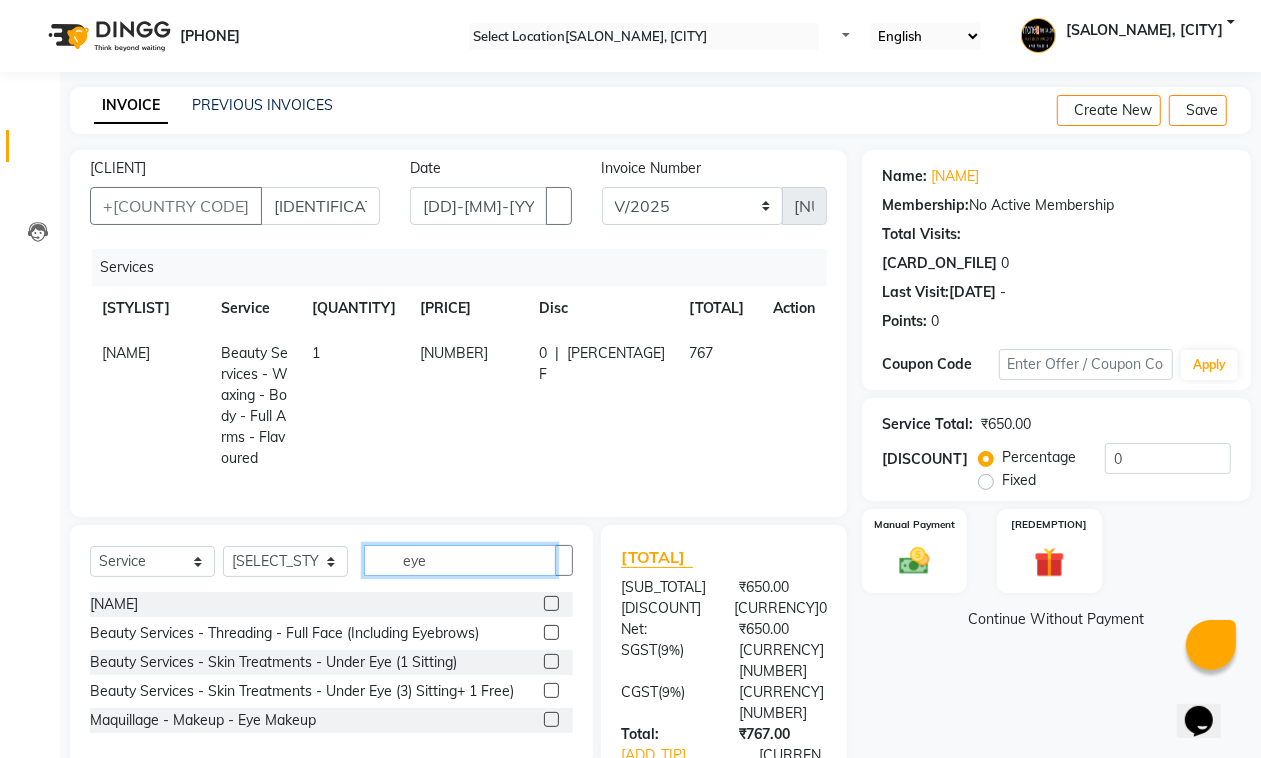 type on "eye" 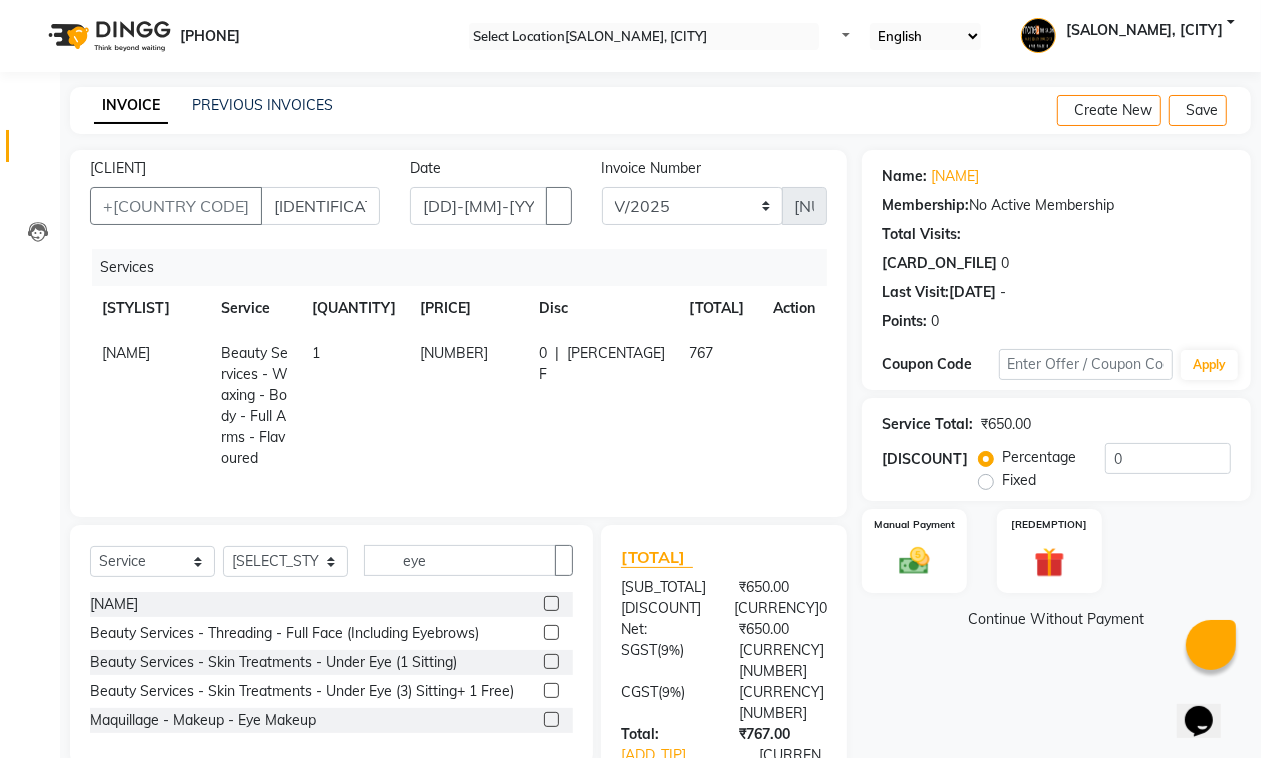 click at bounding box center (551, 603) 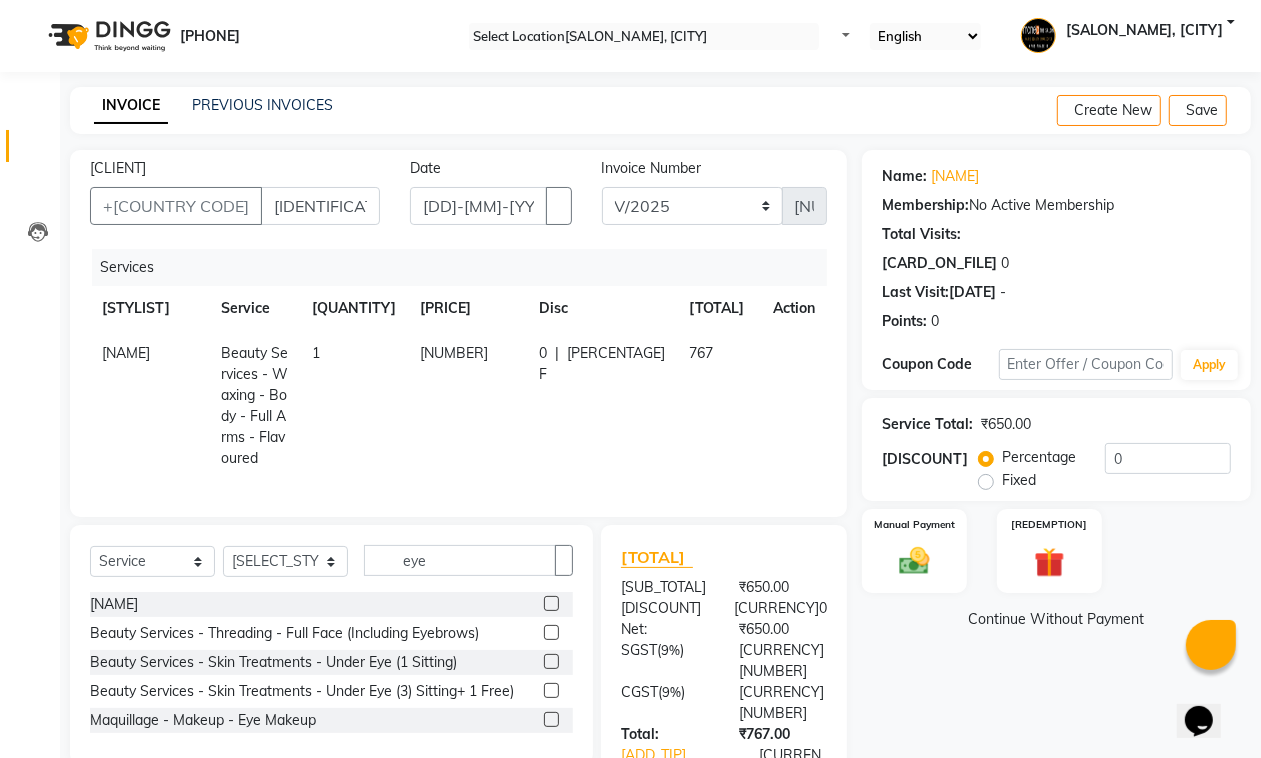 click at bounding box center [550, 604] 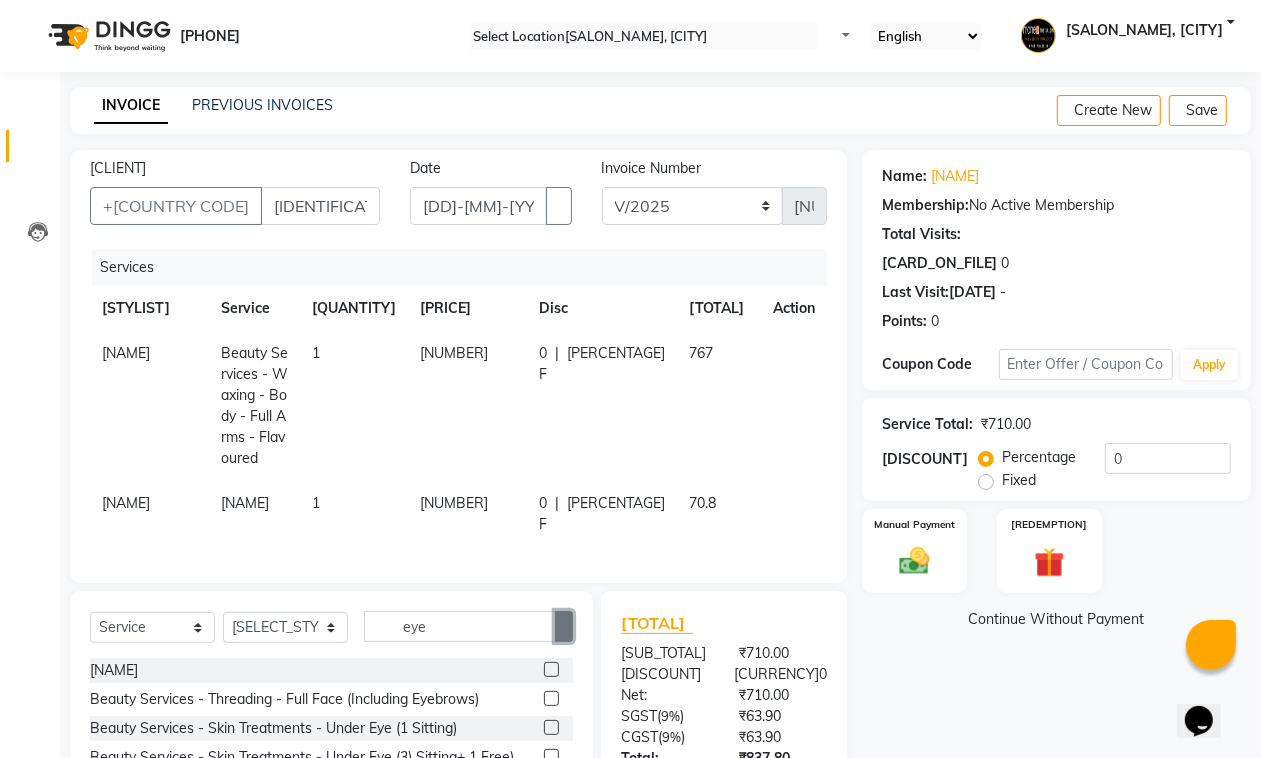 click at bounding box center [564, 627] 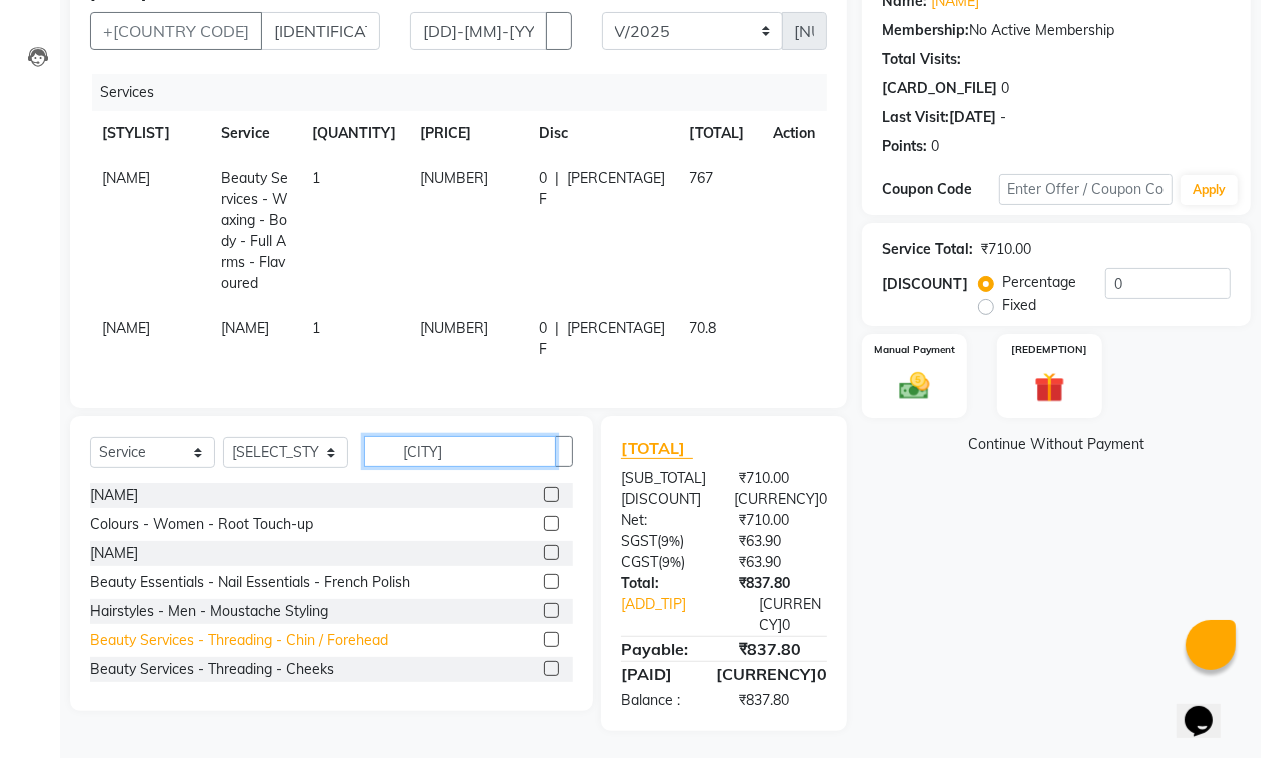 scroll, scrollTop: 173, scrollLeft: 0, axis: vertical 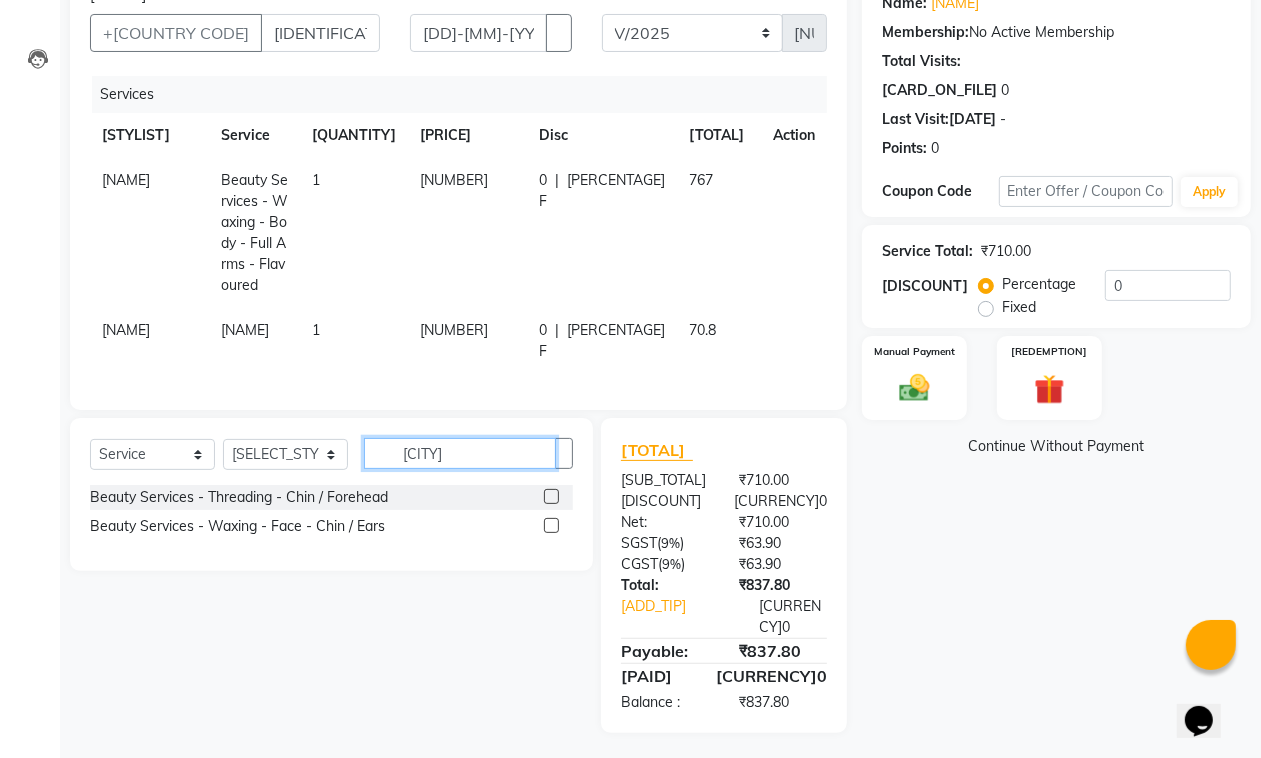 type on "[CITY]" 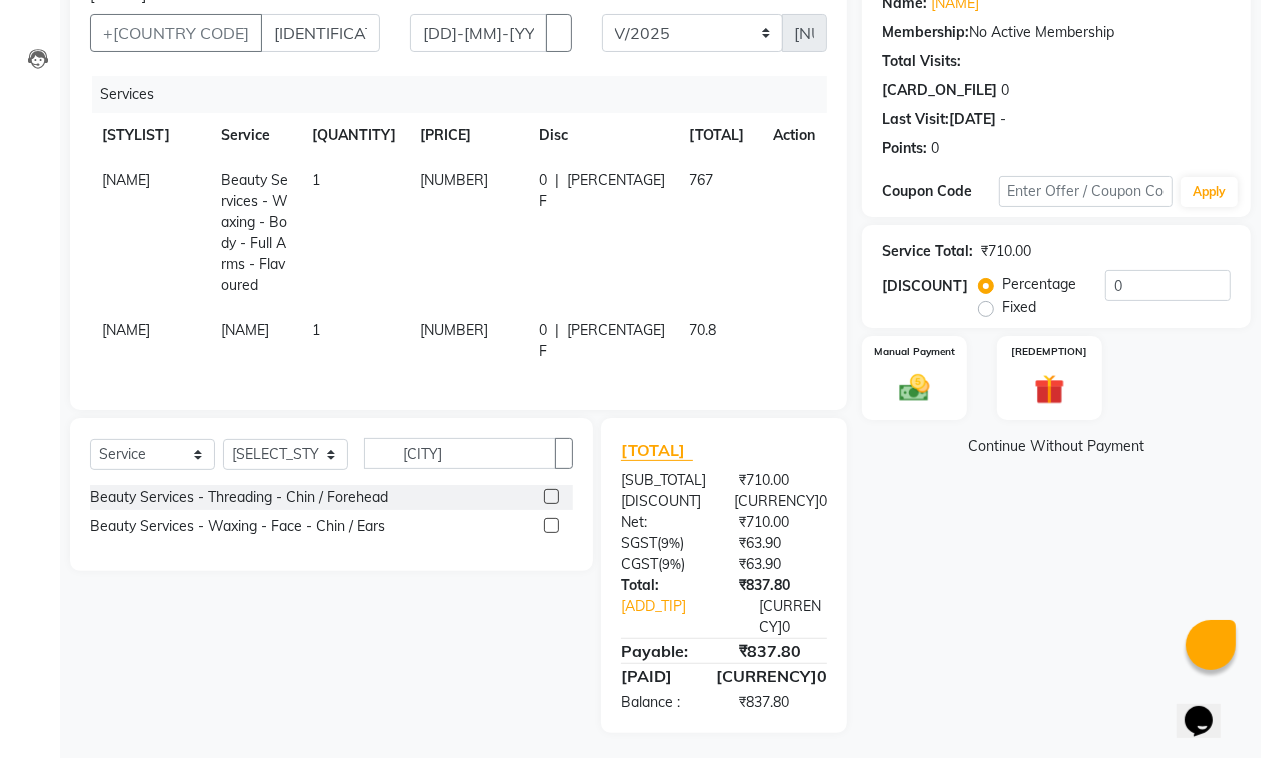 click at bounding box center [551, 496] 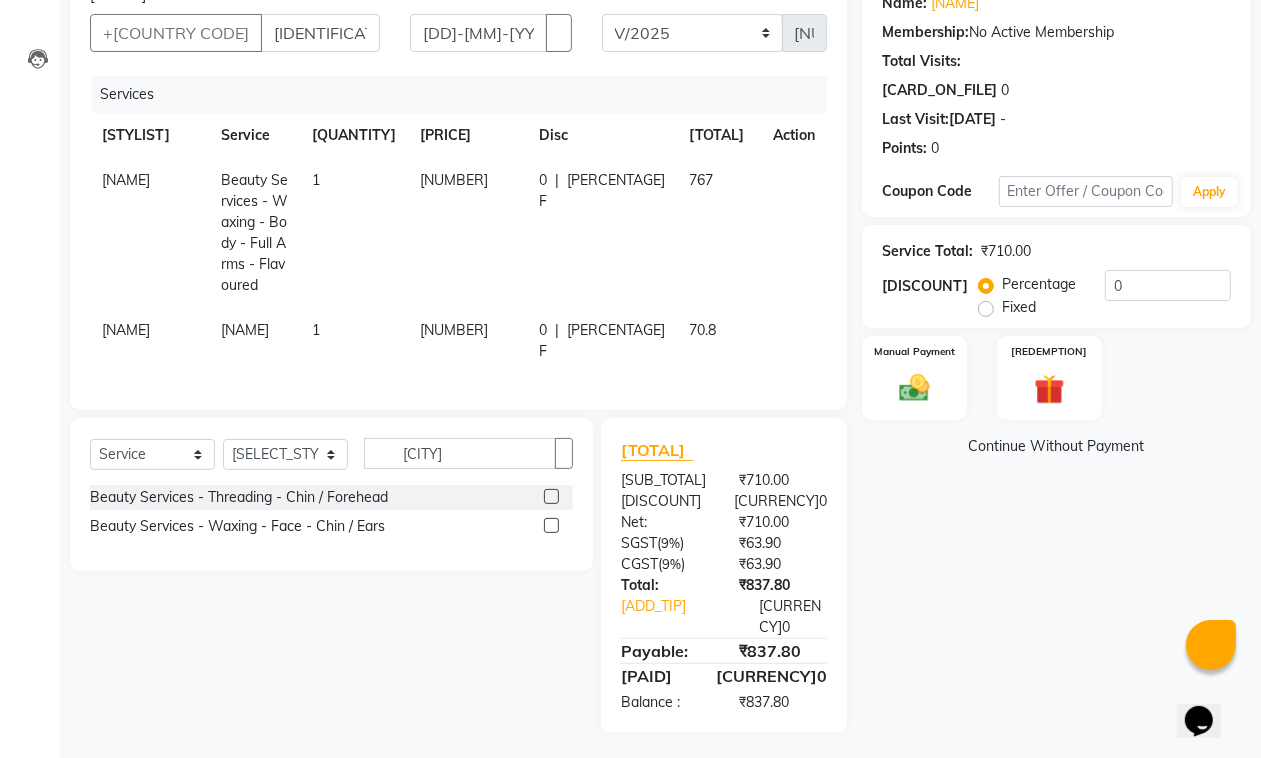 click at bounding box center [550, 497] 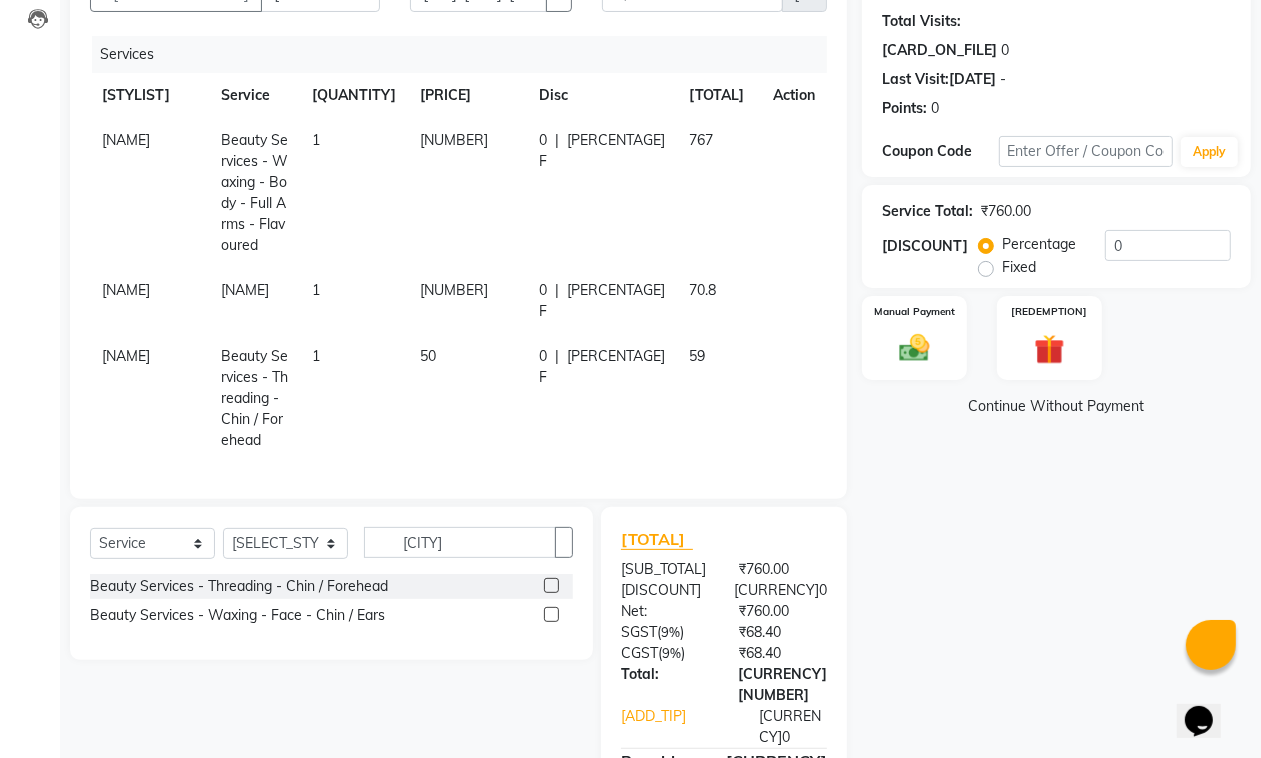 scroll, scrollTop: 281, scrollLeft: 0, axis: vertical 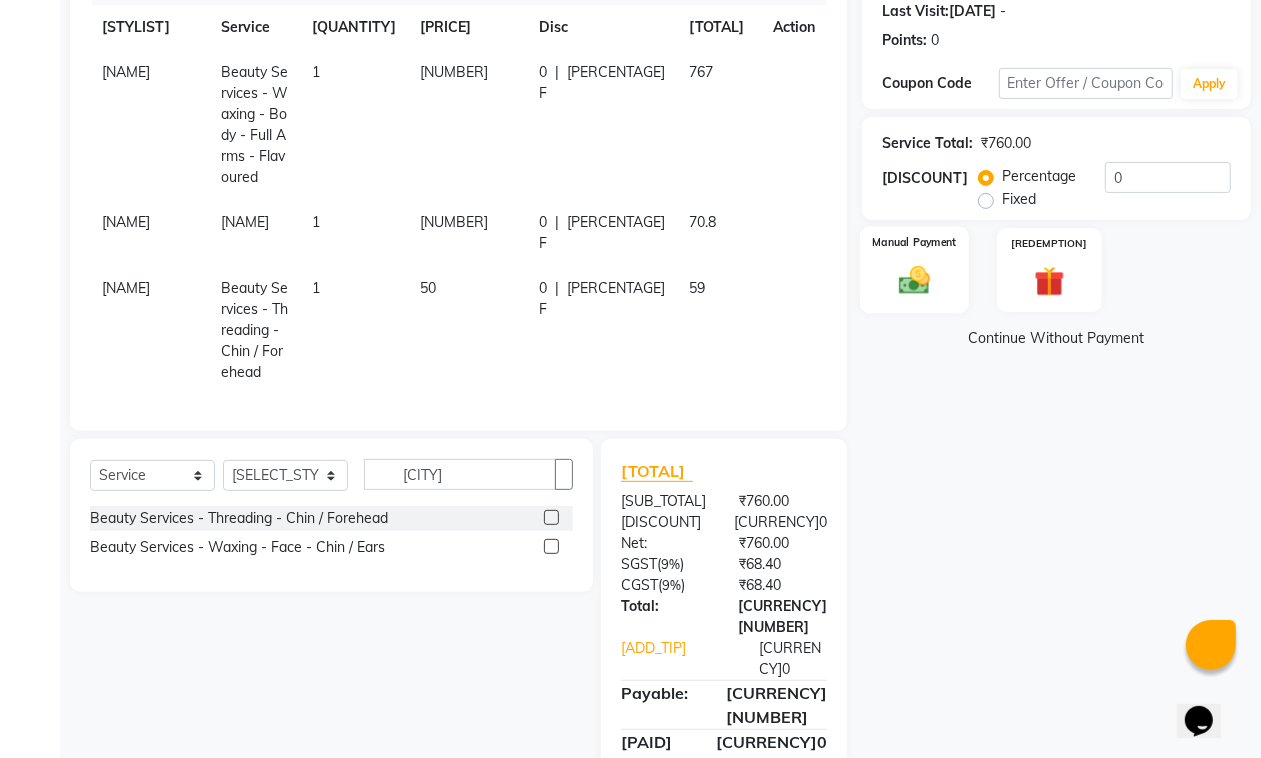 click at bounding box center [914, 280] 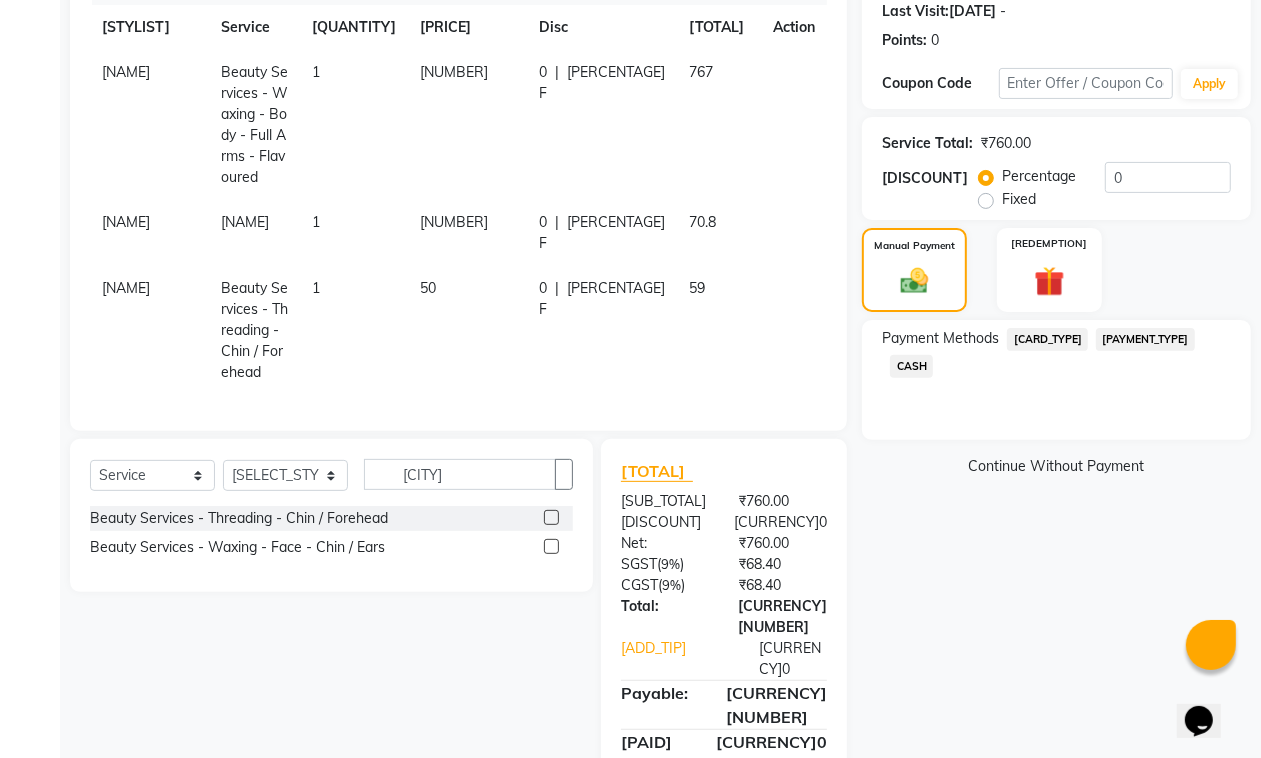 click on "[PAYMENT_TYPE]" at bounding box center (1047, 339) 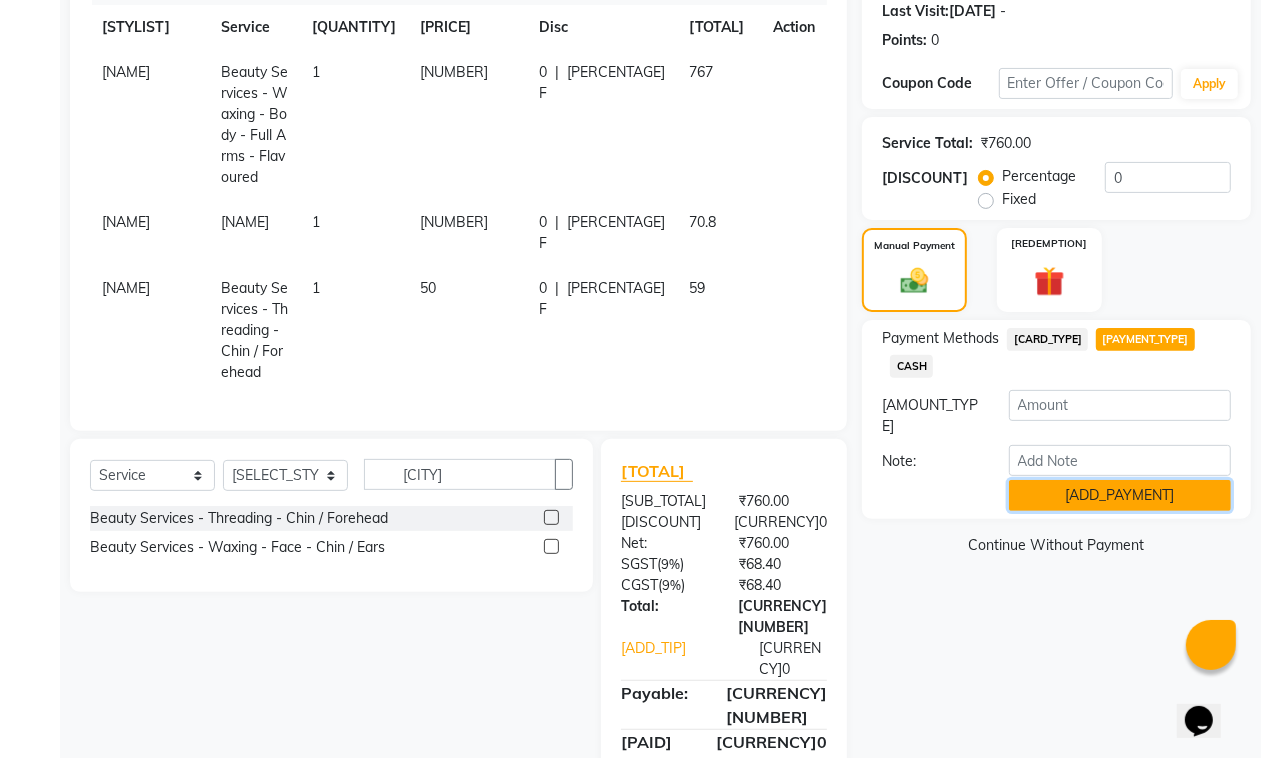click on "[ADD_PAYMENT]" at bounding box center [1120, 495] 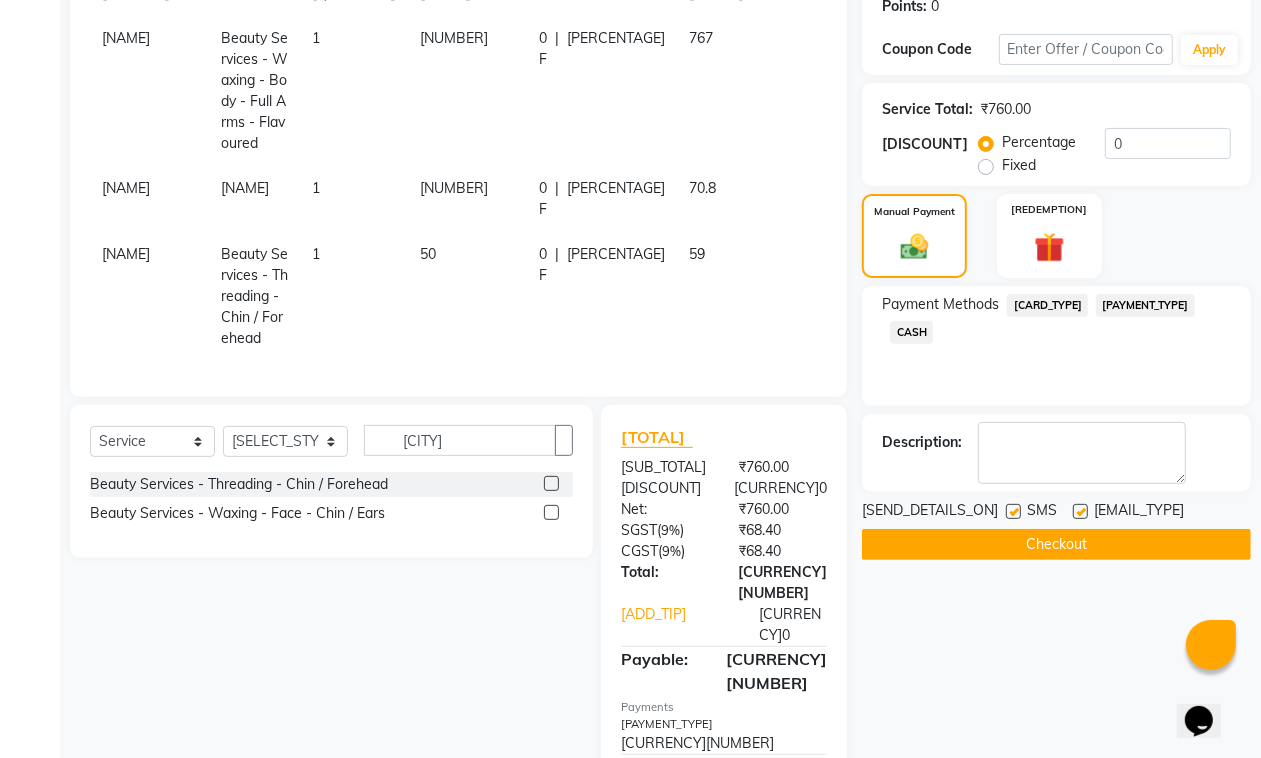 scroll, scrollTop: 323, scrollLeft: 0, axis: vertical 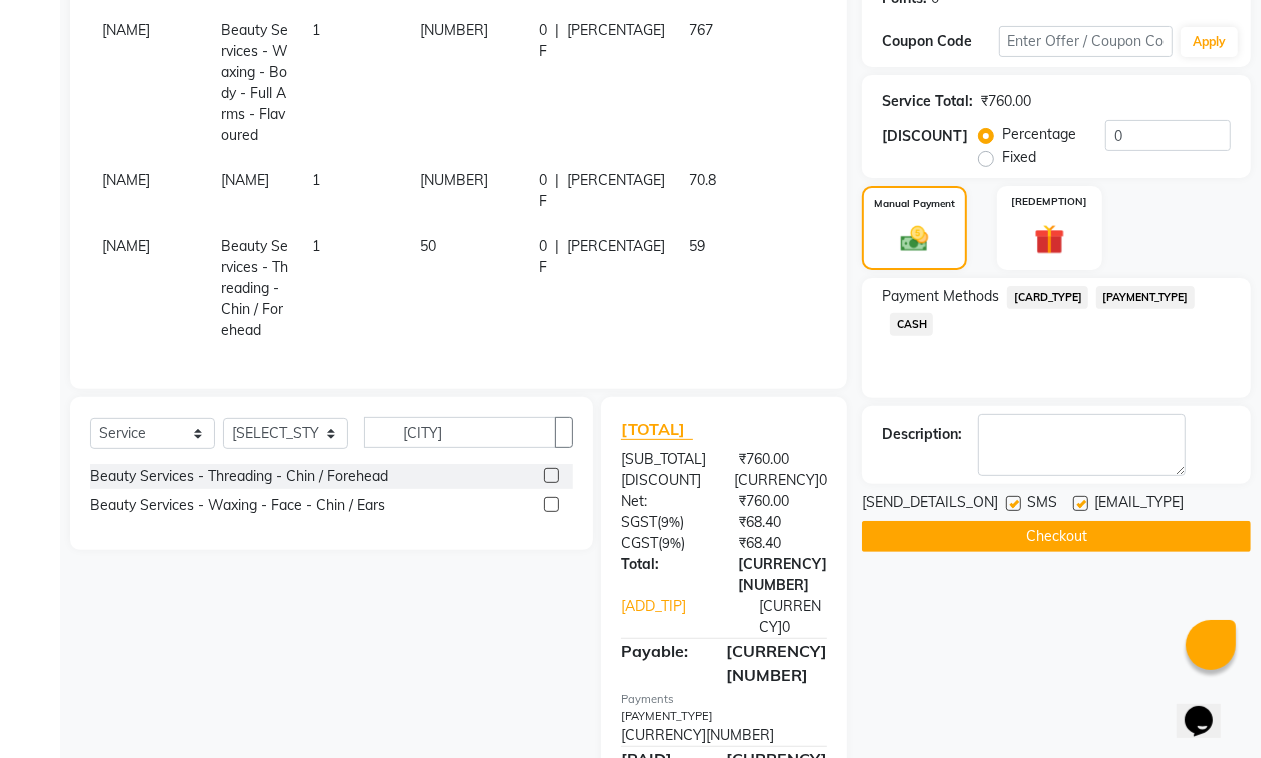 click at bounding box center (1080, 503) 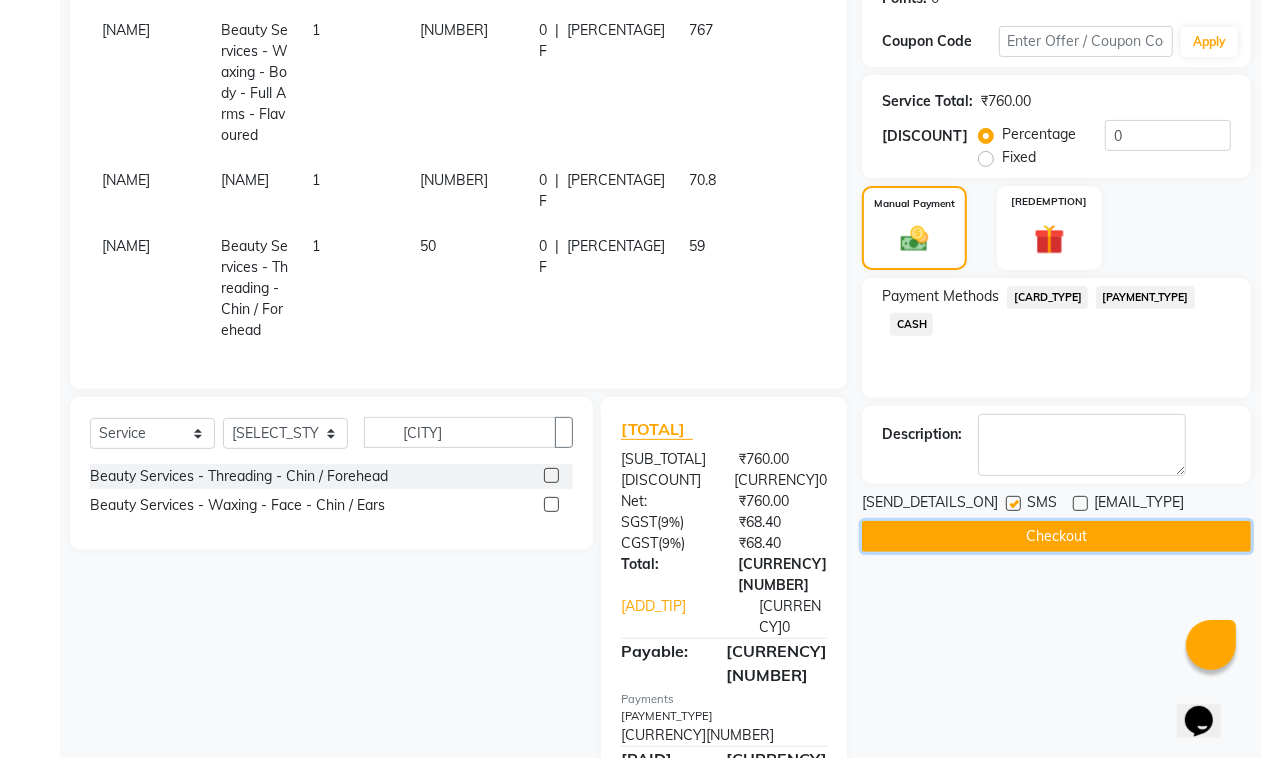 click on "Checkout" at bounding box center [1056, 536] 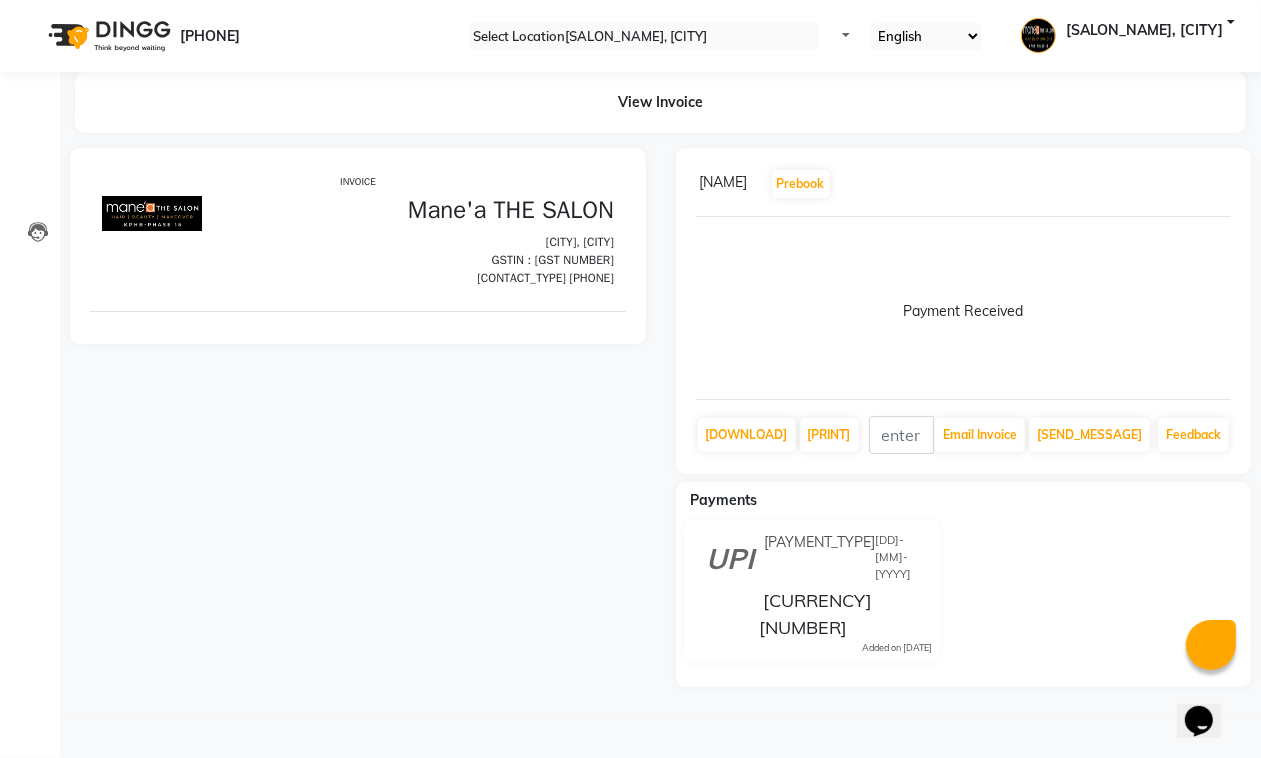 scroll, scrollTop: 0, scrollLeft: 0, axis: both 